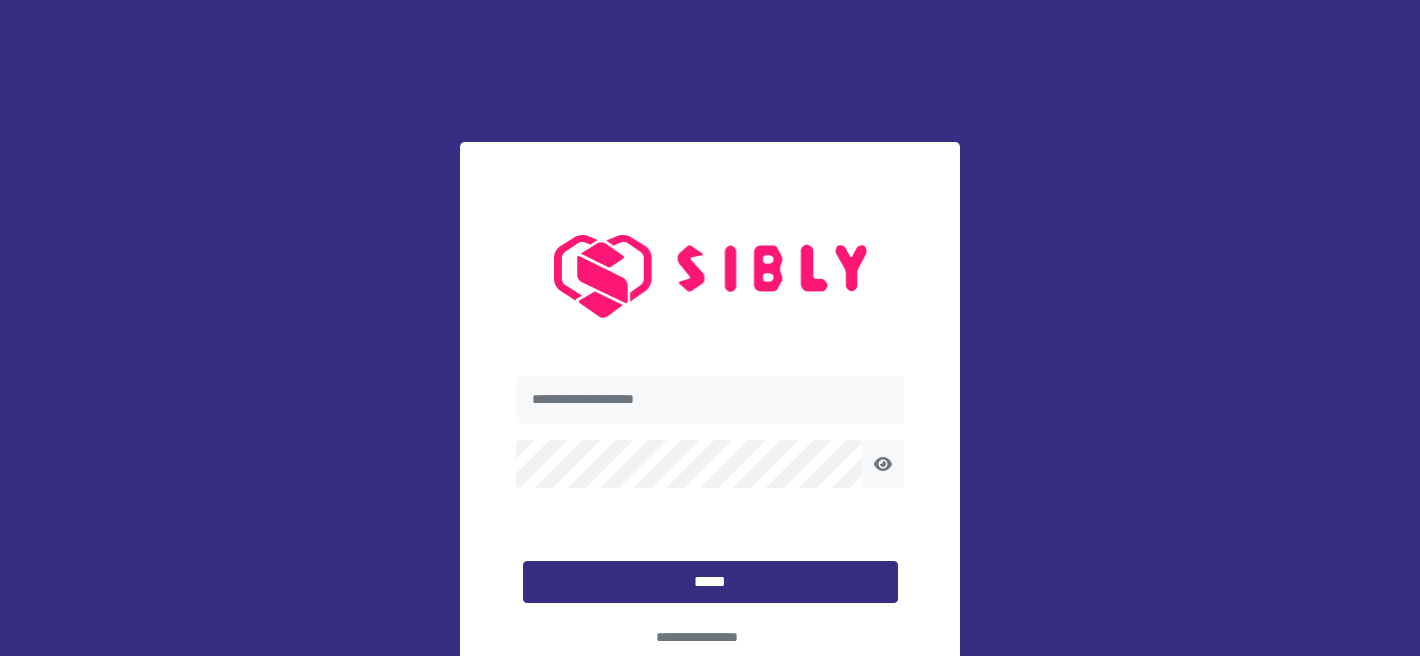 scroll, scrollTop: 0, scrollLeft: 0, axis: both 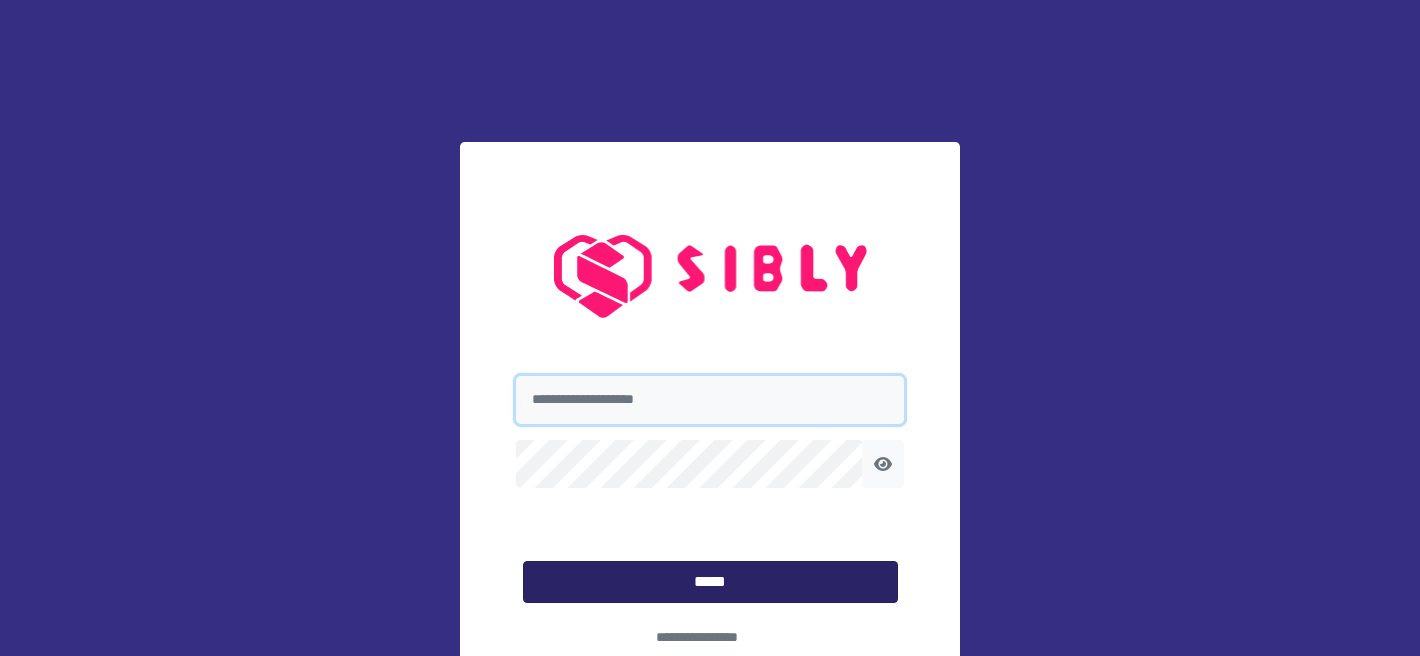 type on "**********" 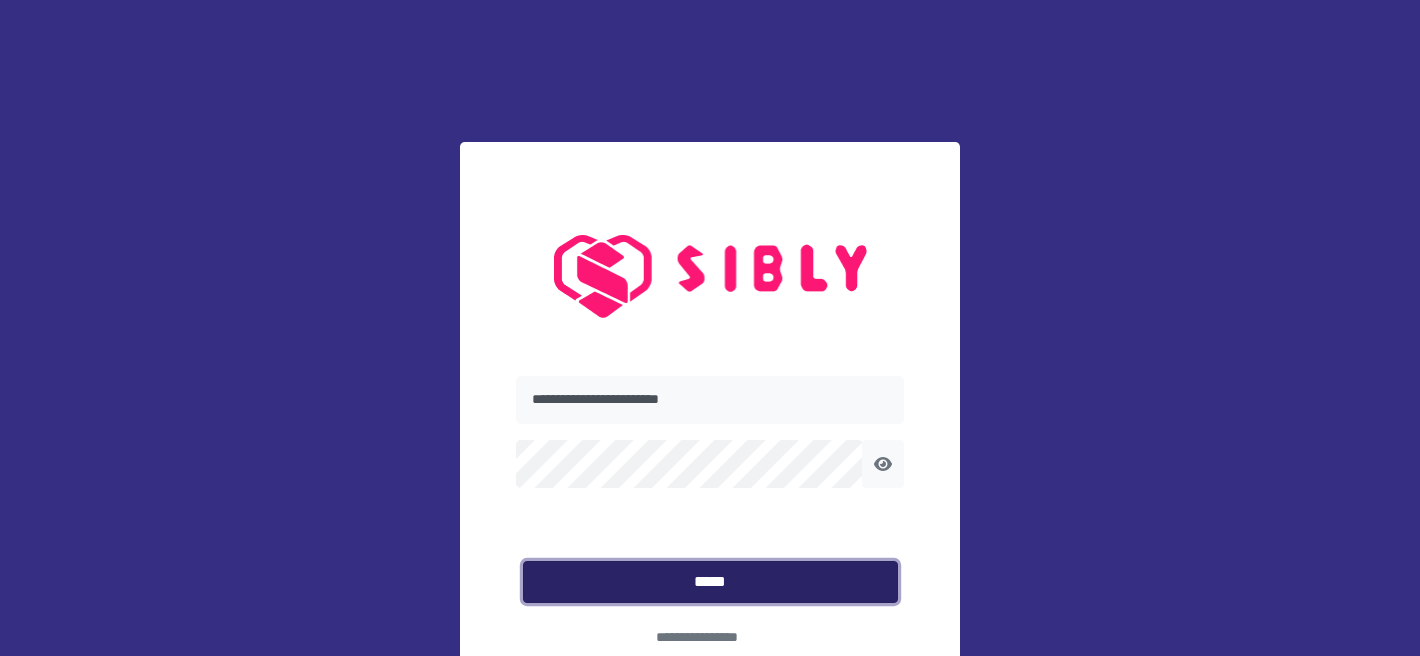 click on "*****" at bounding box center (710, 582) 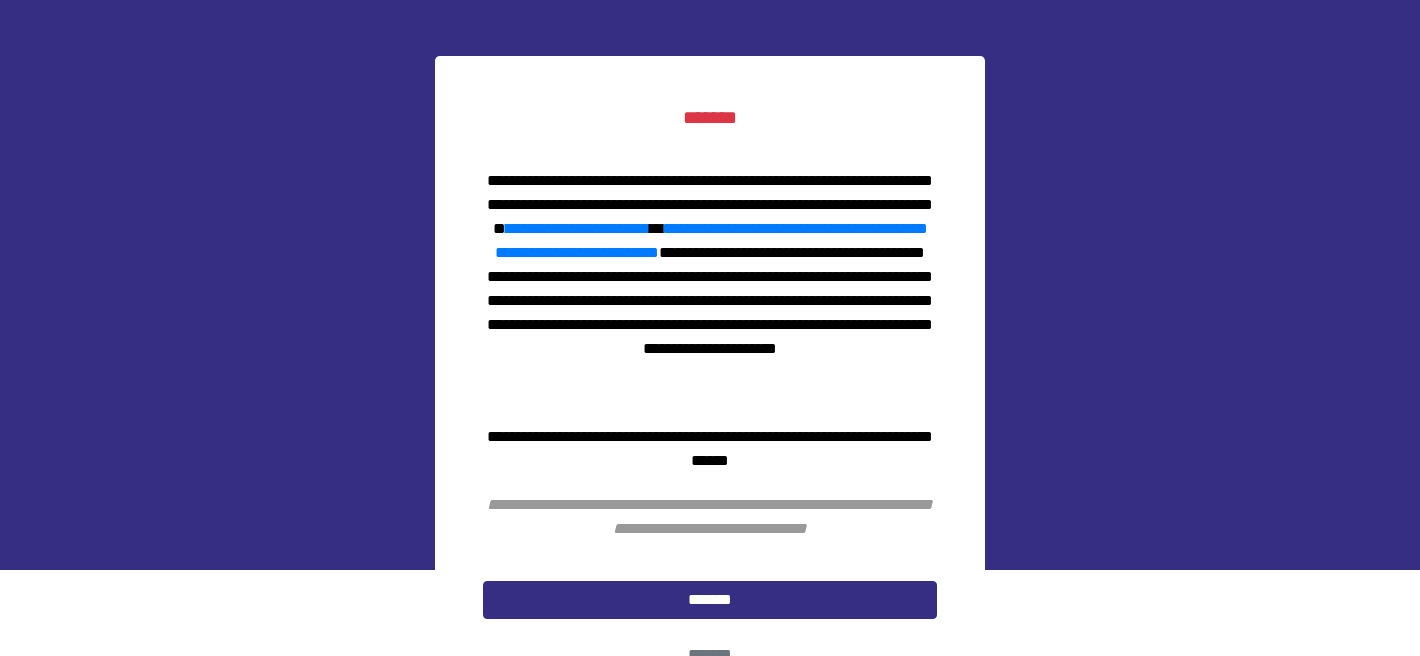 scroll, scrollTop: 117, scrollLeft: 0, axis: vertical 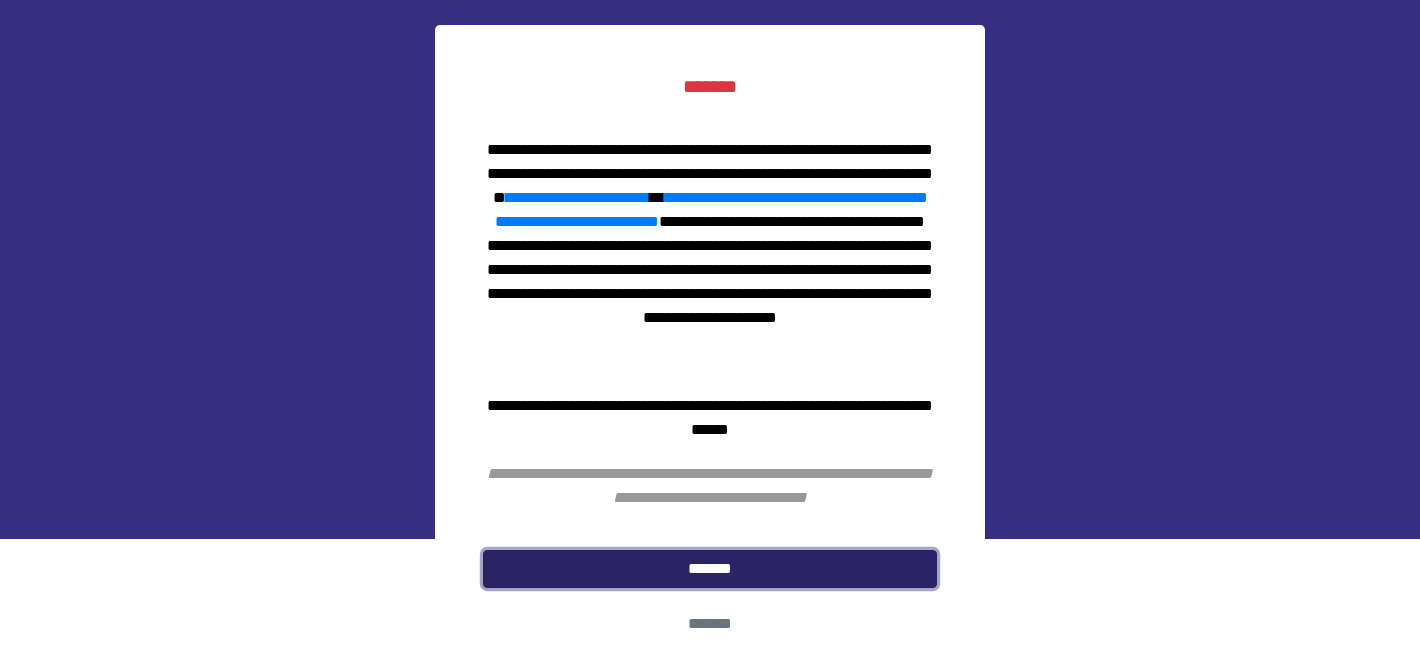 click on "*******" at bounding box center [710, 569] 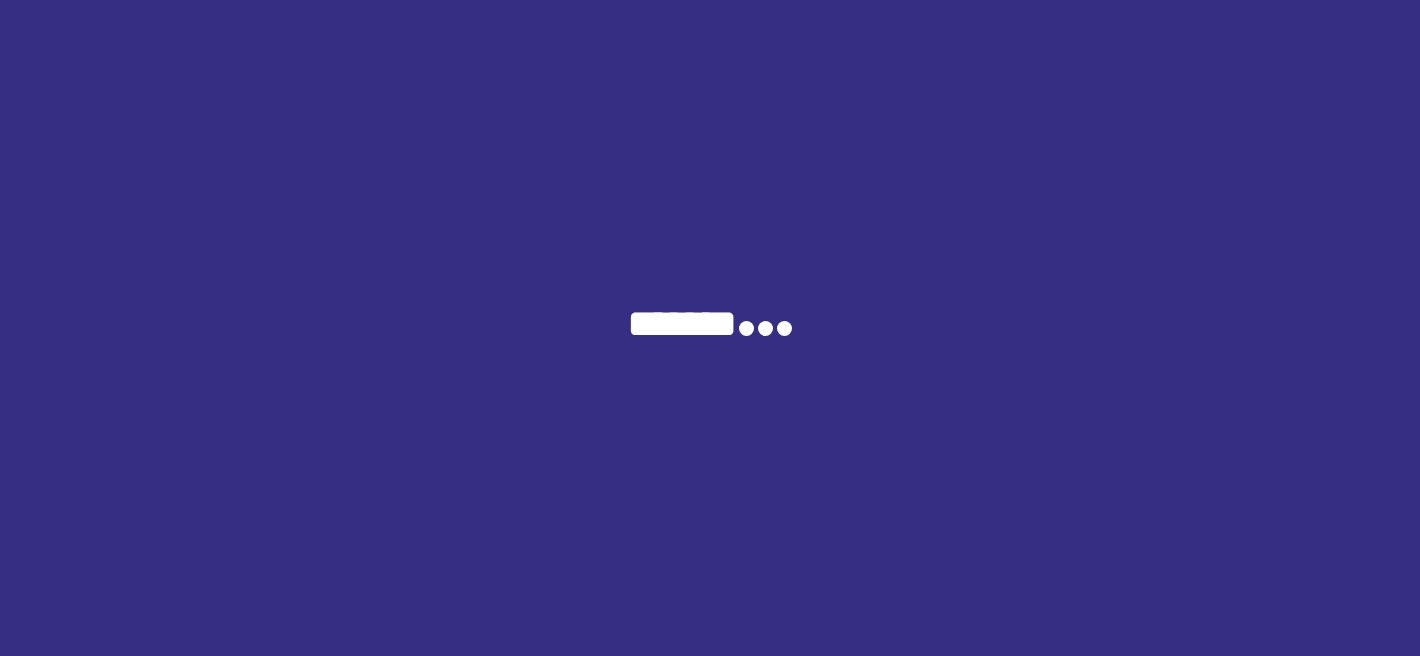 scroll, scrollTop: 0, scrollLeft: 0, axis: both 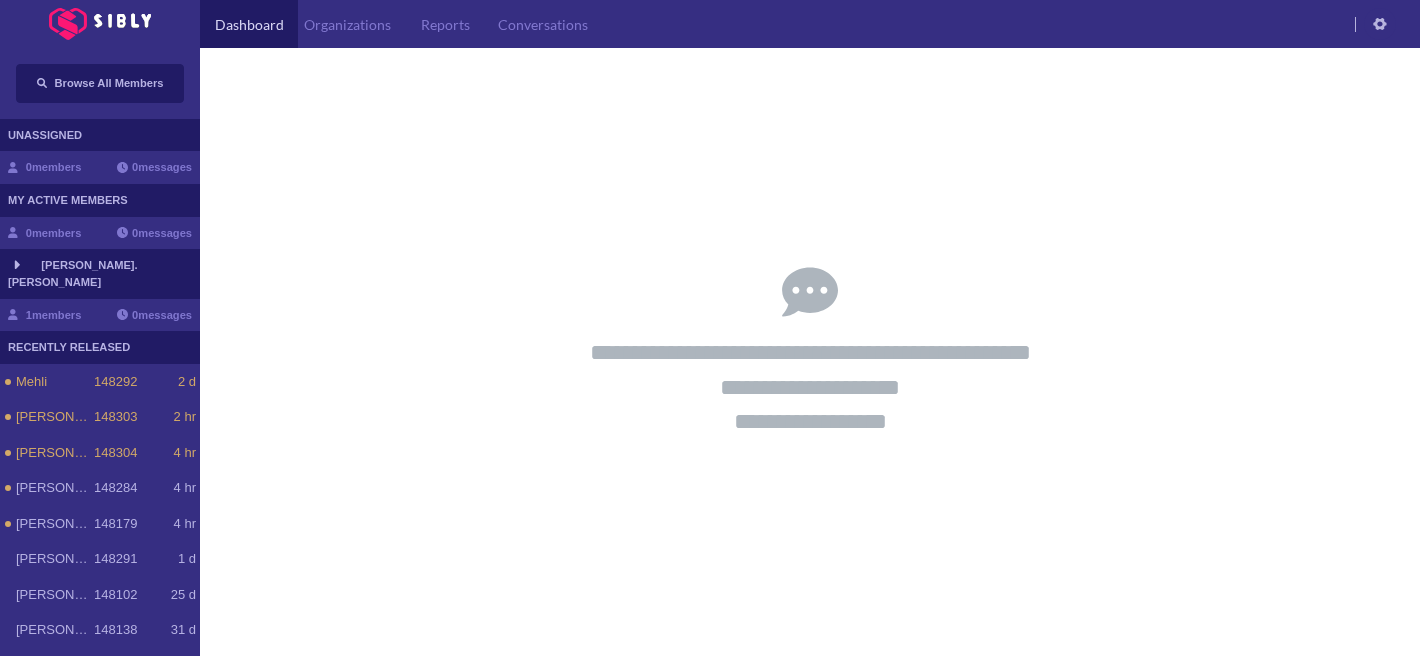 click 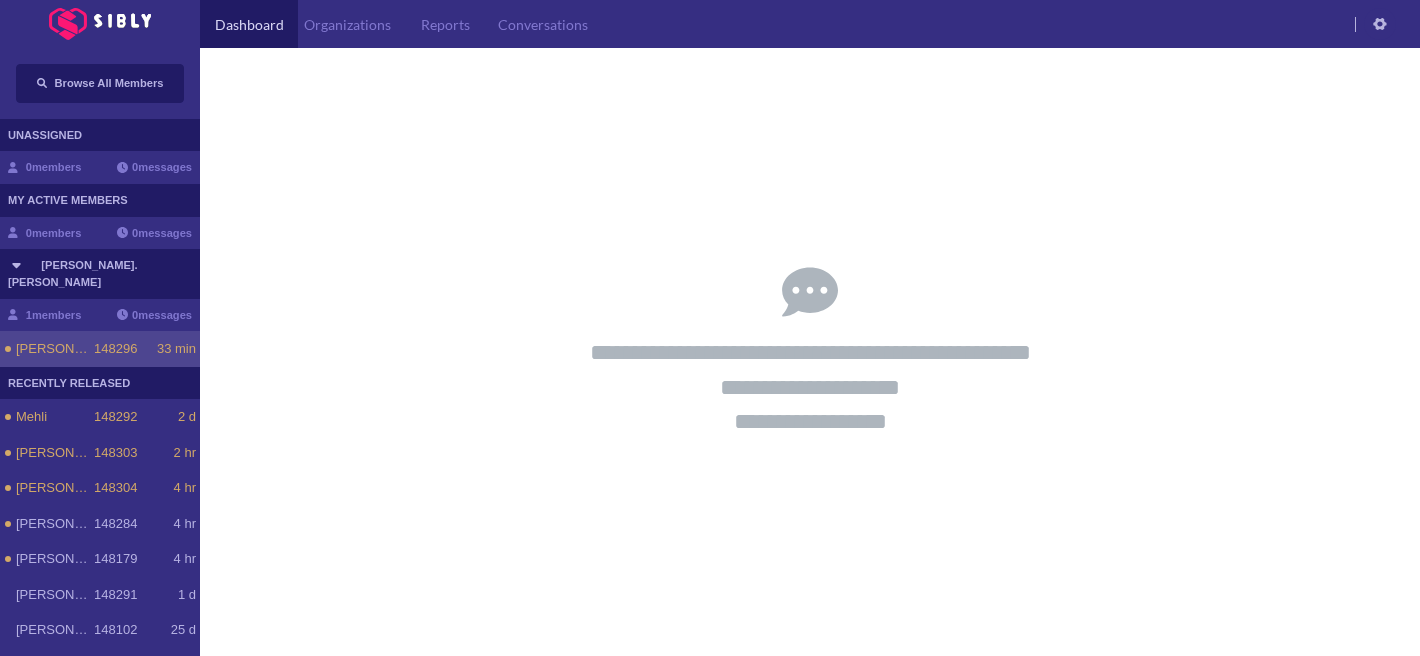 click on "[PERSON_NAME]" at bounding box center (55, 349) 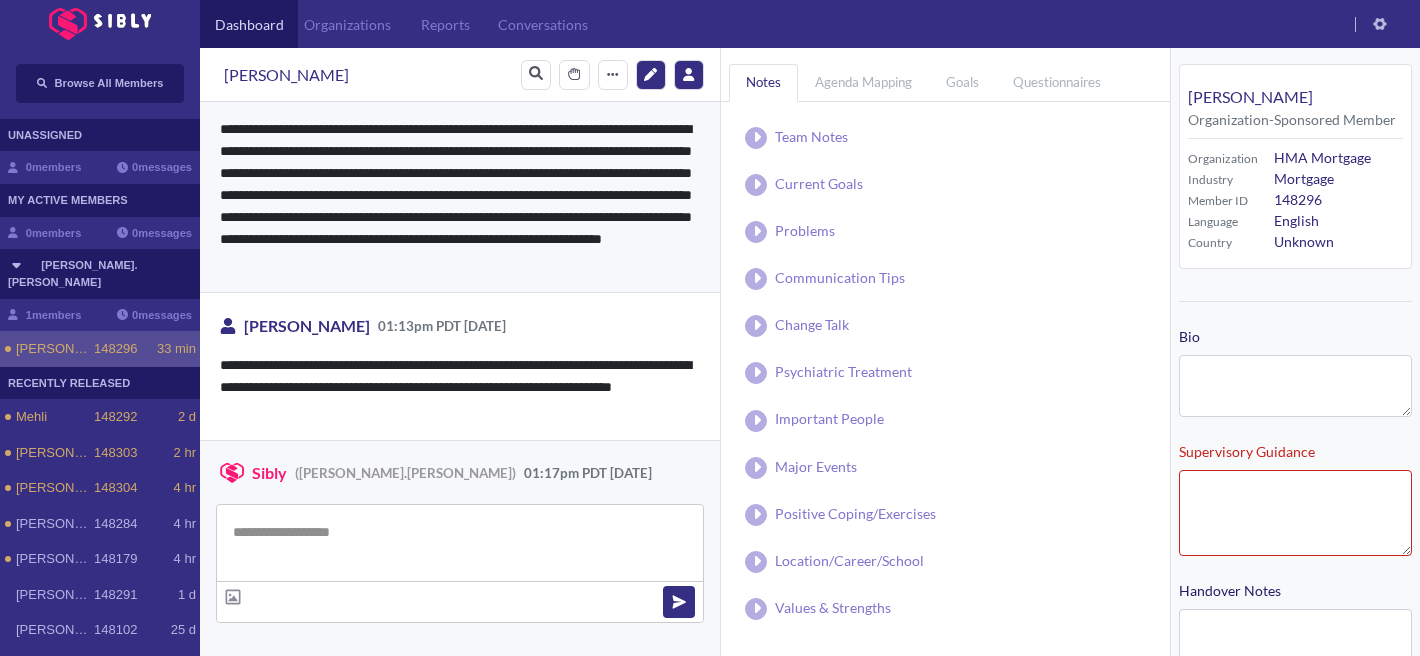 scroll, scrollTop: 4553, scrollLeft: 0, axis: vertical 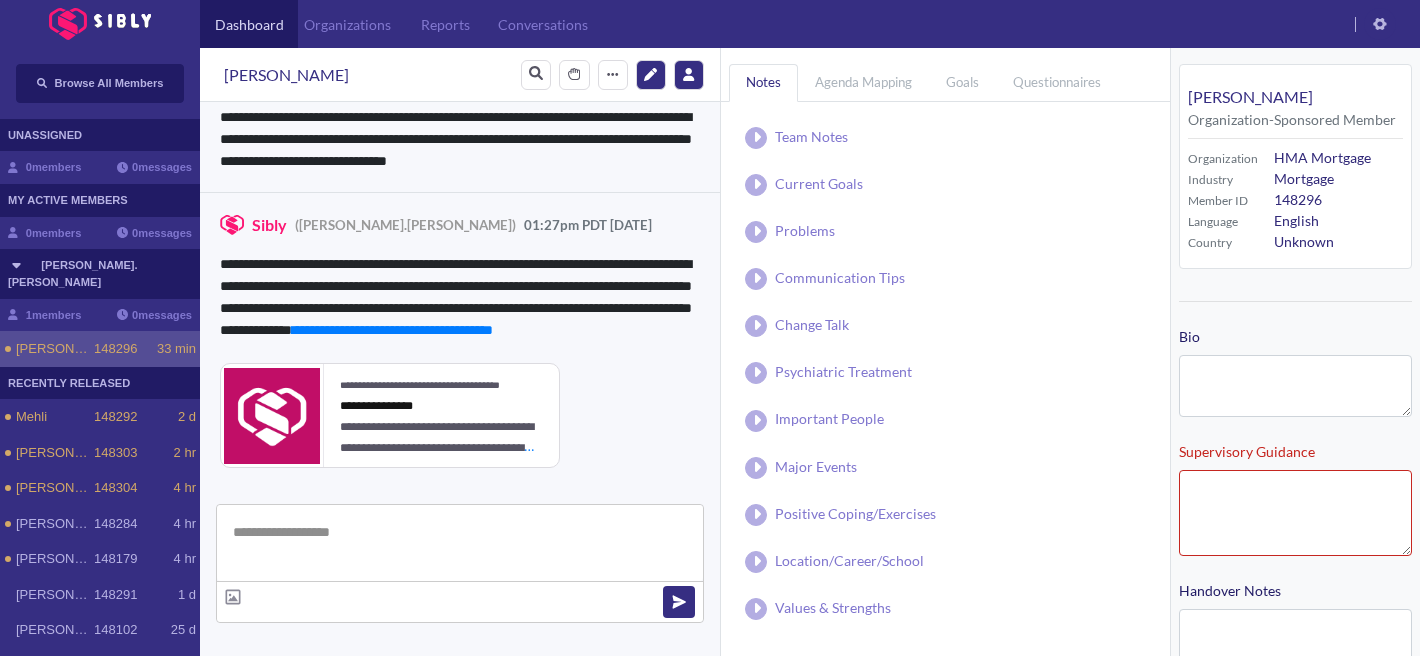 type on "**********" 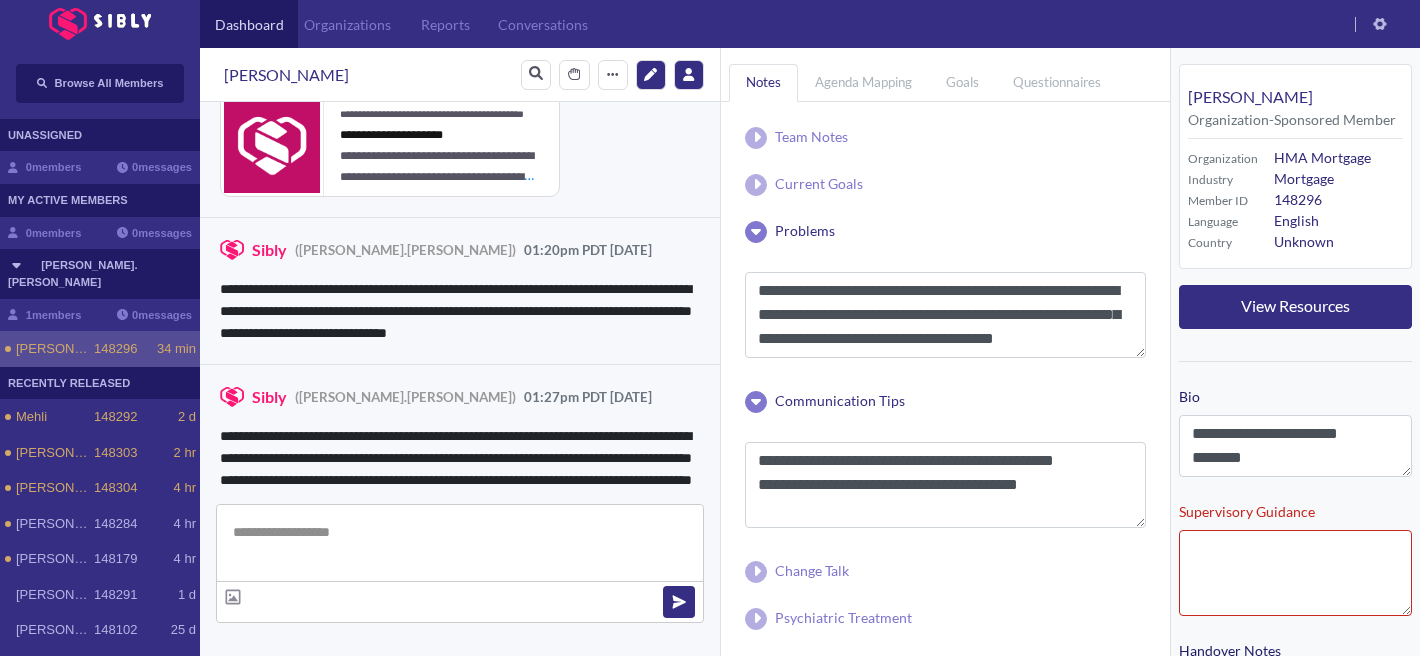 scroll, scrollTop: 4362, scrollLeft: 0, axis: vertical 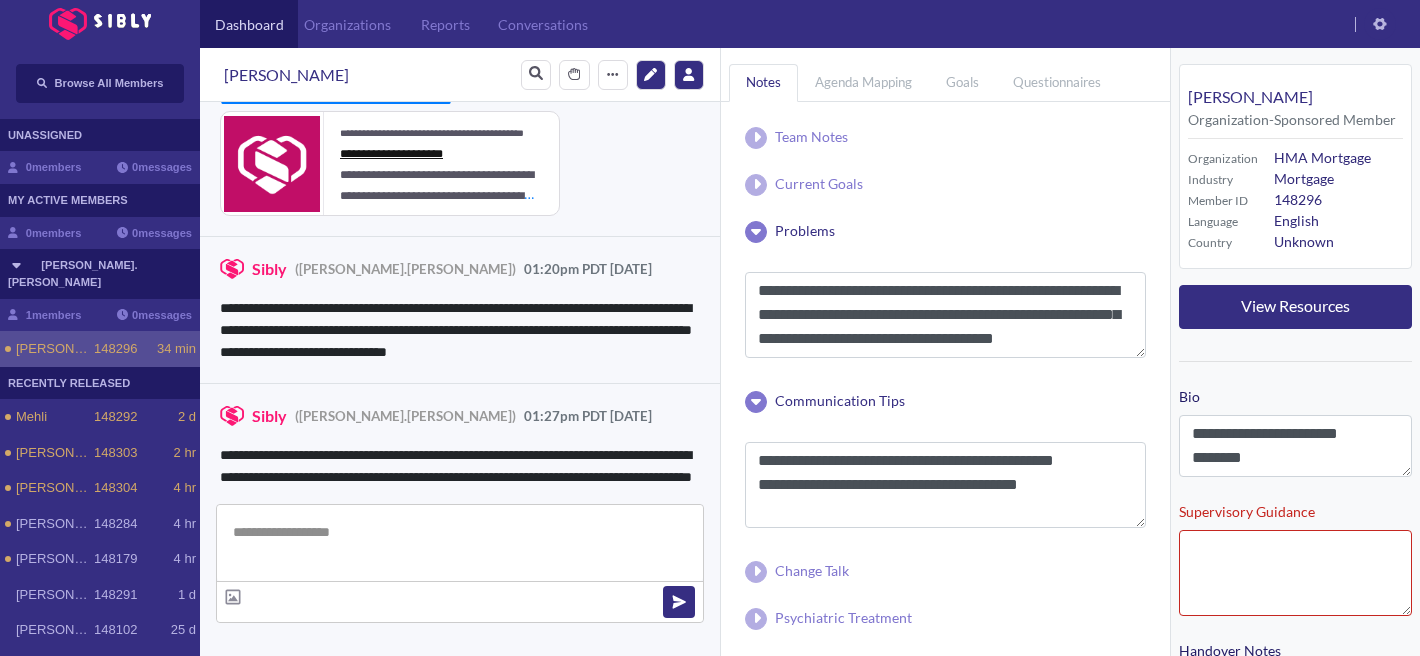 click on "**********" at bounding box center (391, 154) 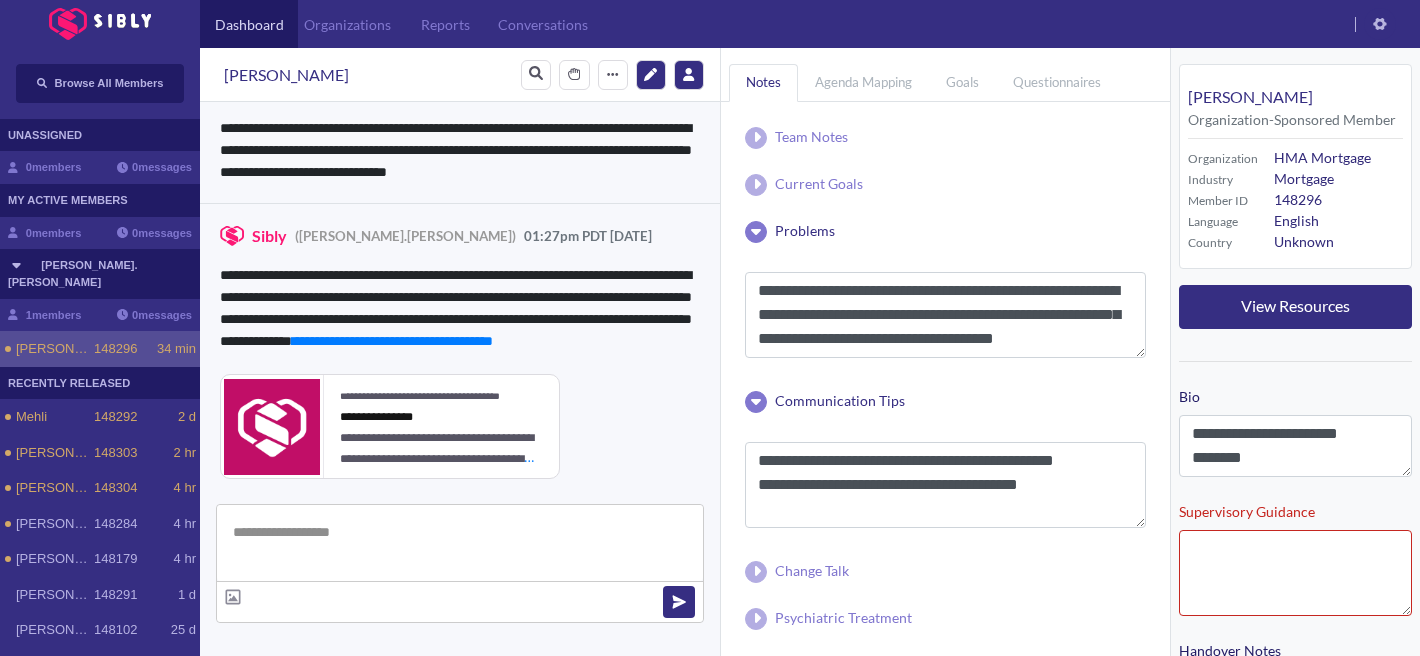 scroll, scrollTop: 4553, scrollLeft: 0, axis: vertical 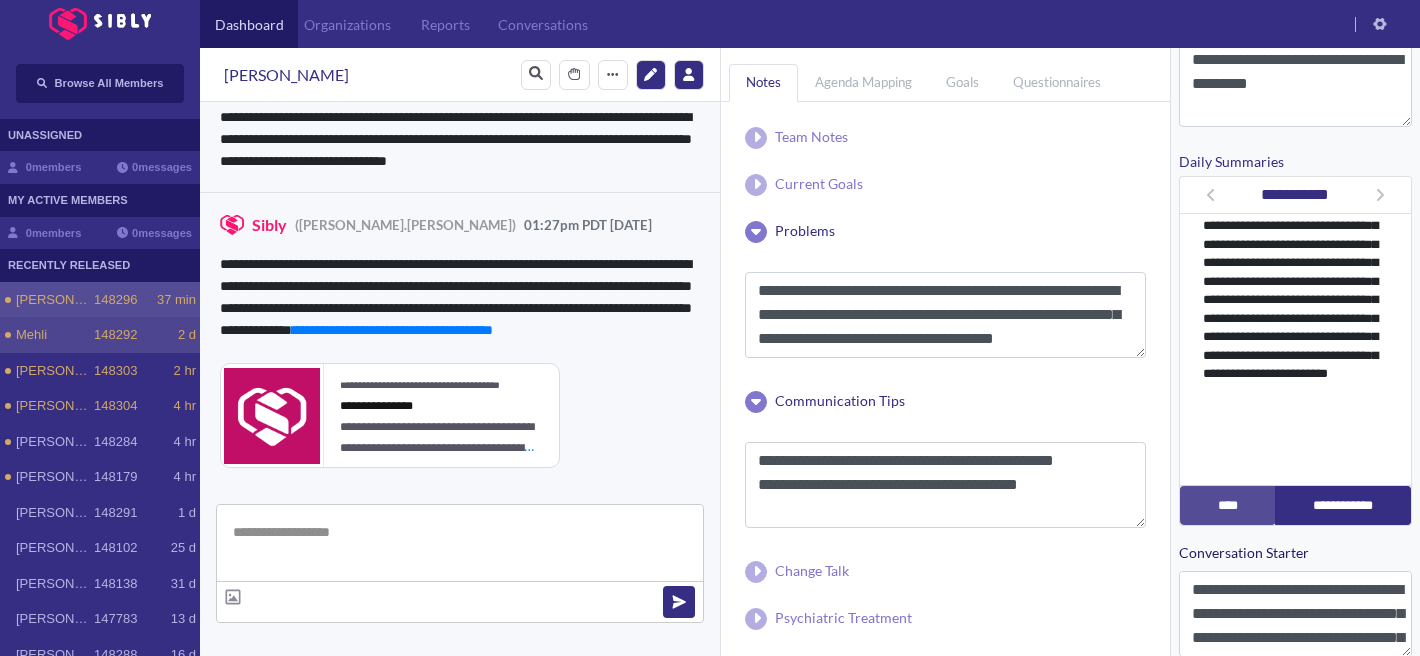 click on "Mehli 148292 2 d" at bounding box center (100, 335) 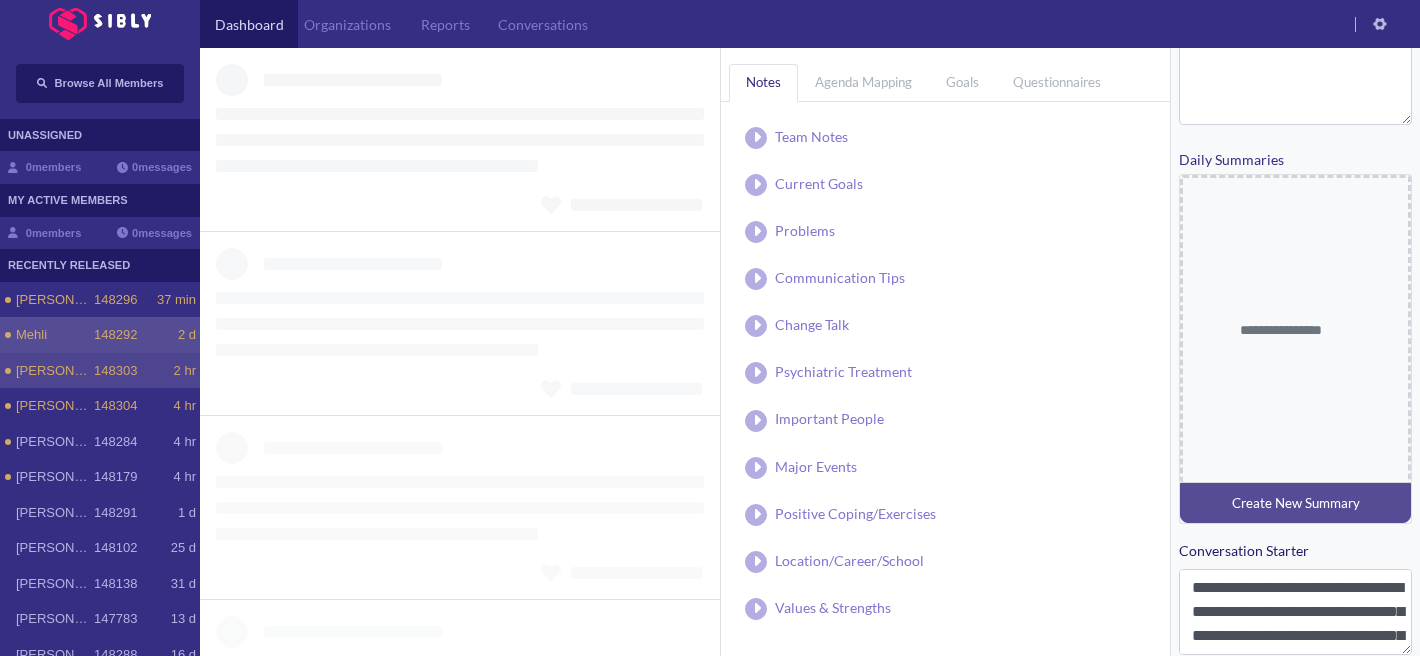 type on "**********" 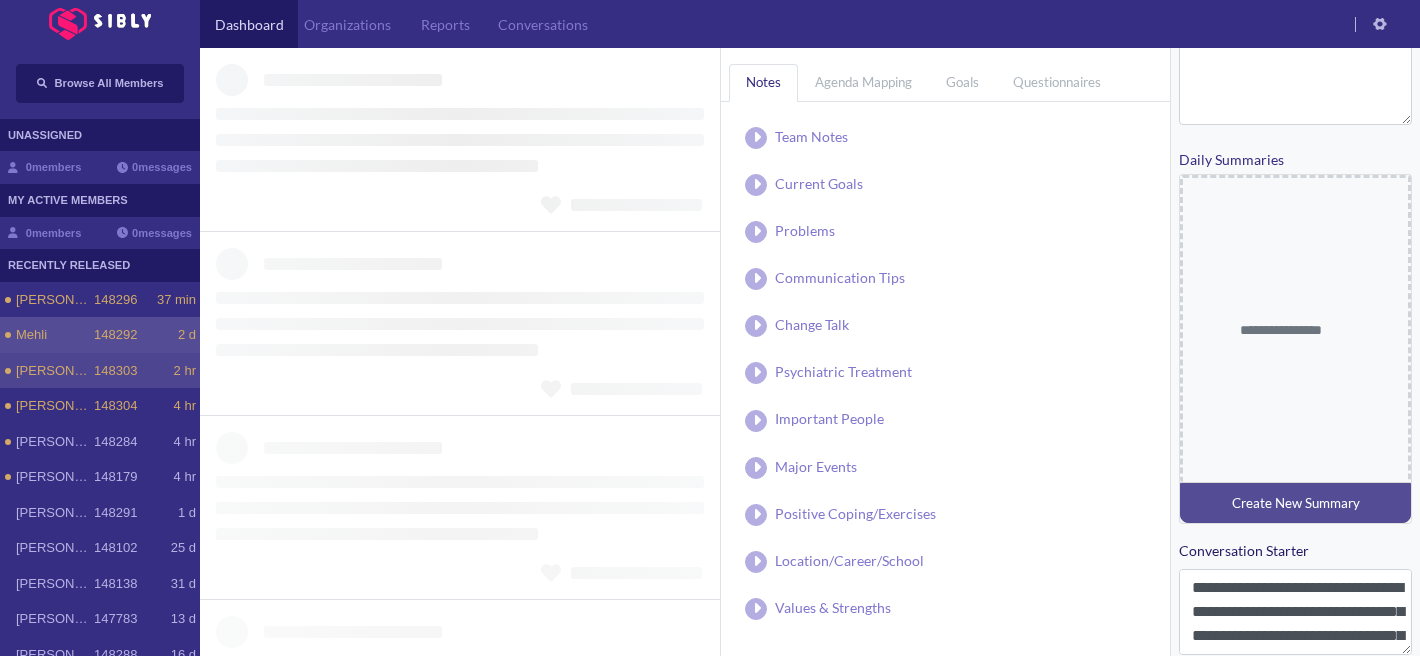 type on "**********" 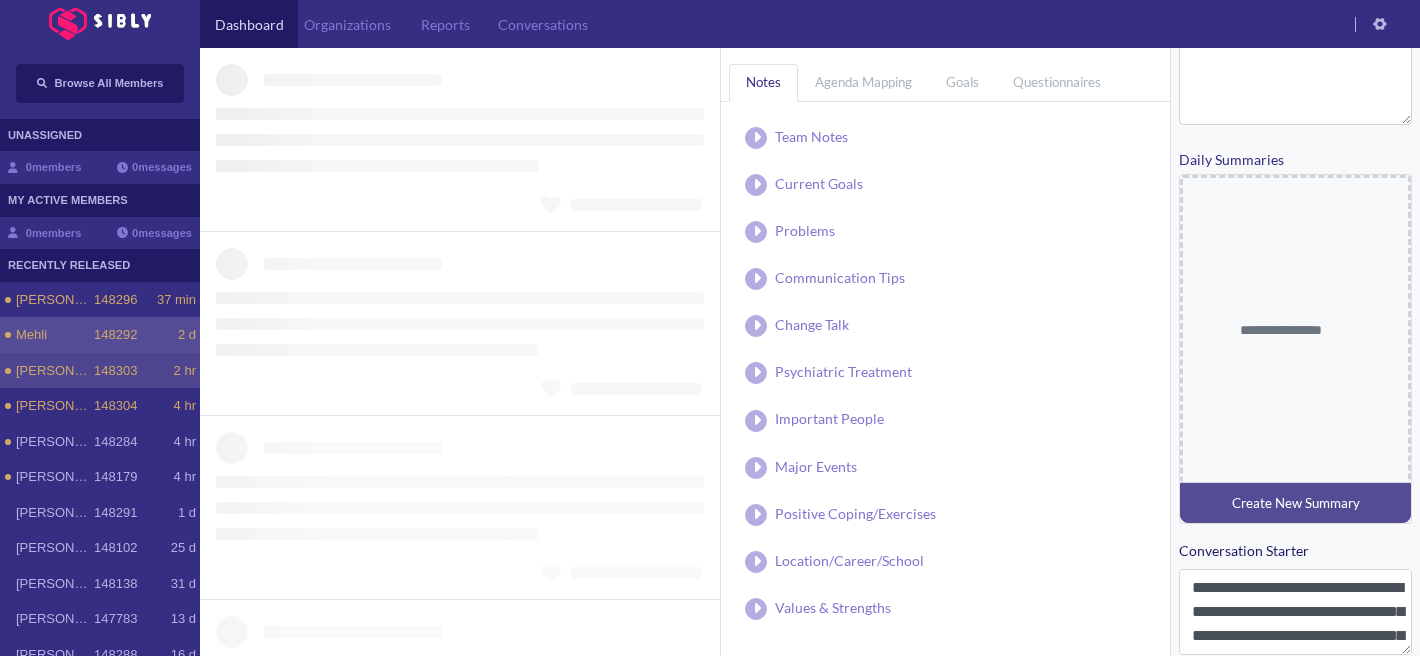type on "**********" 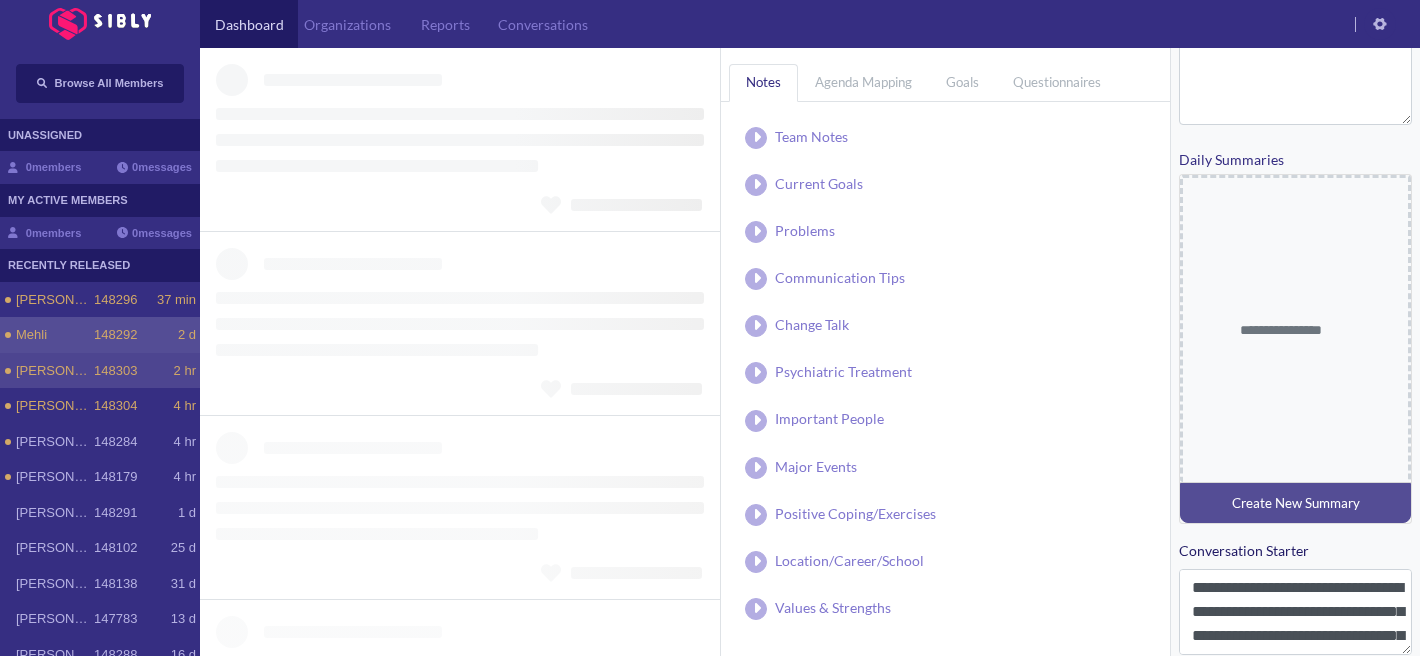 type on "**********" 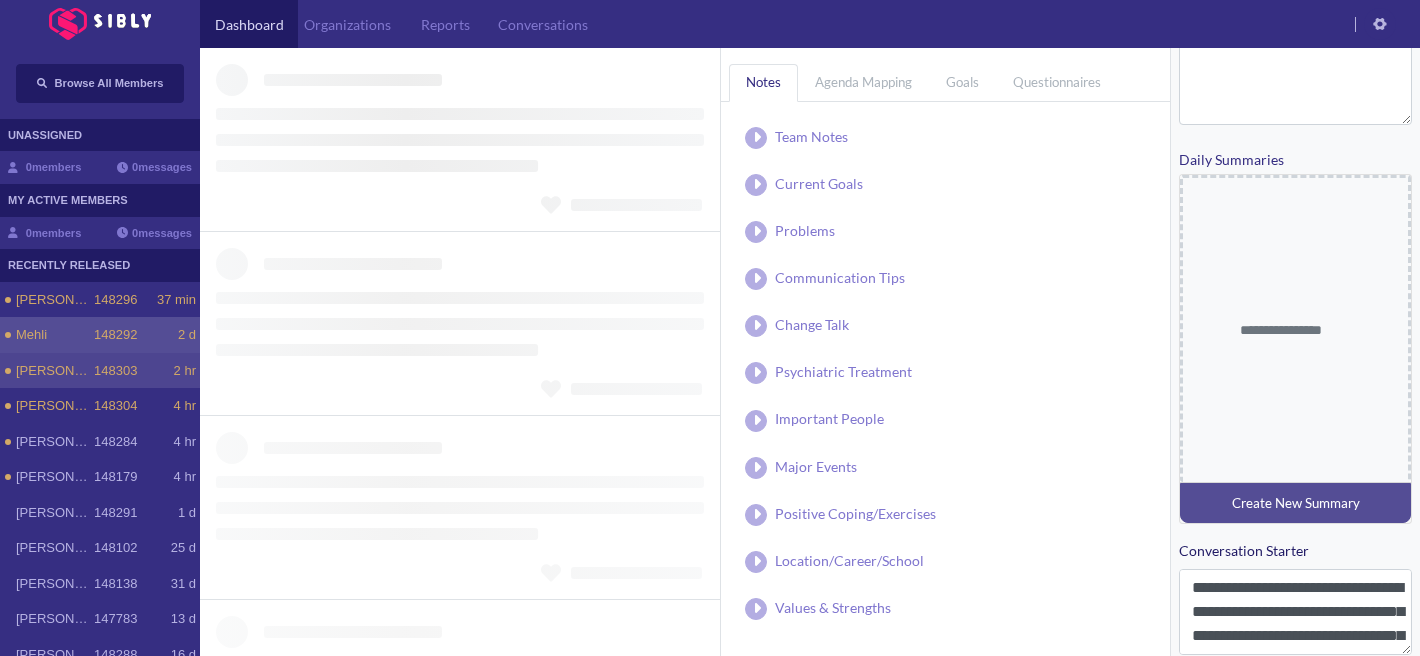 type on "**********" 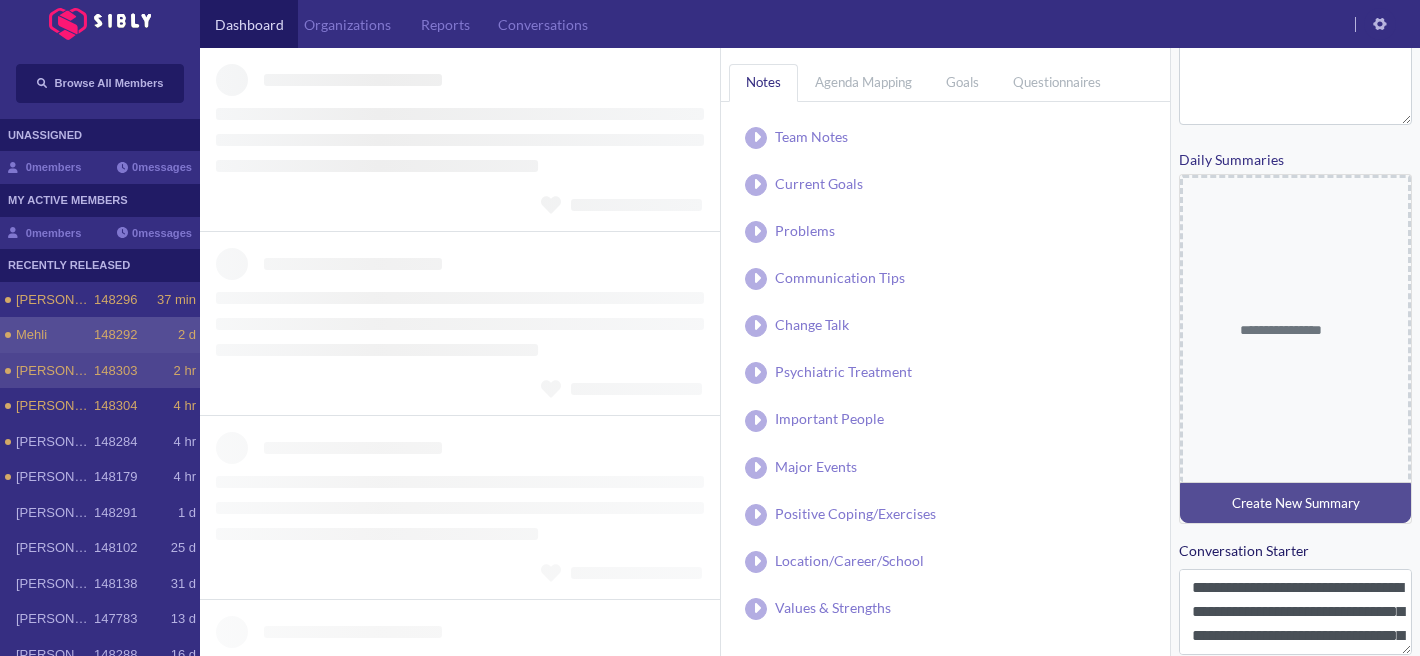 type on "**********" 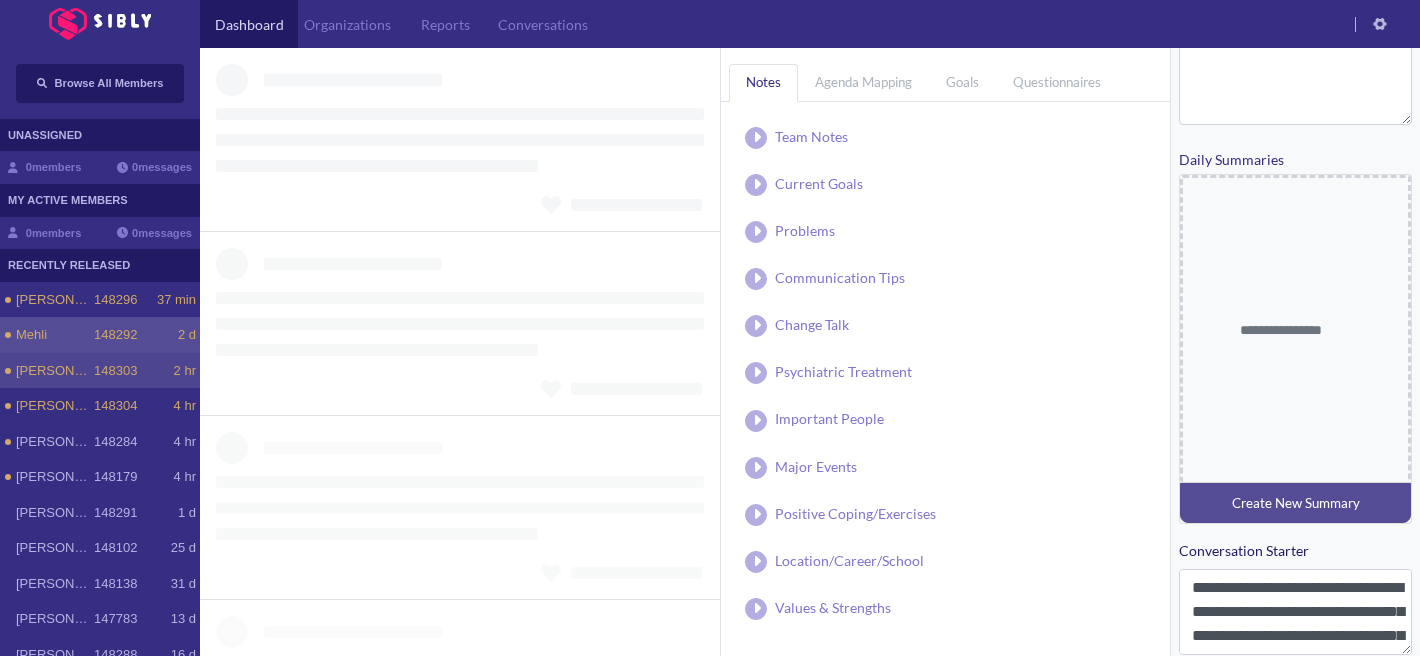 type on "**********" 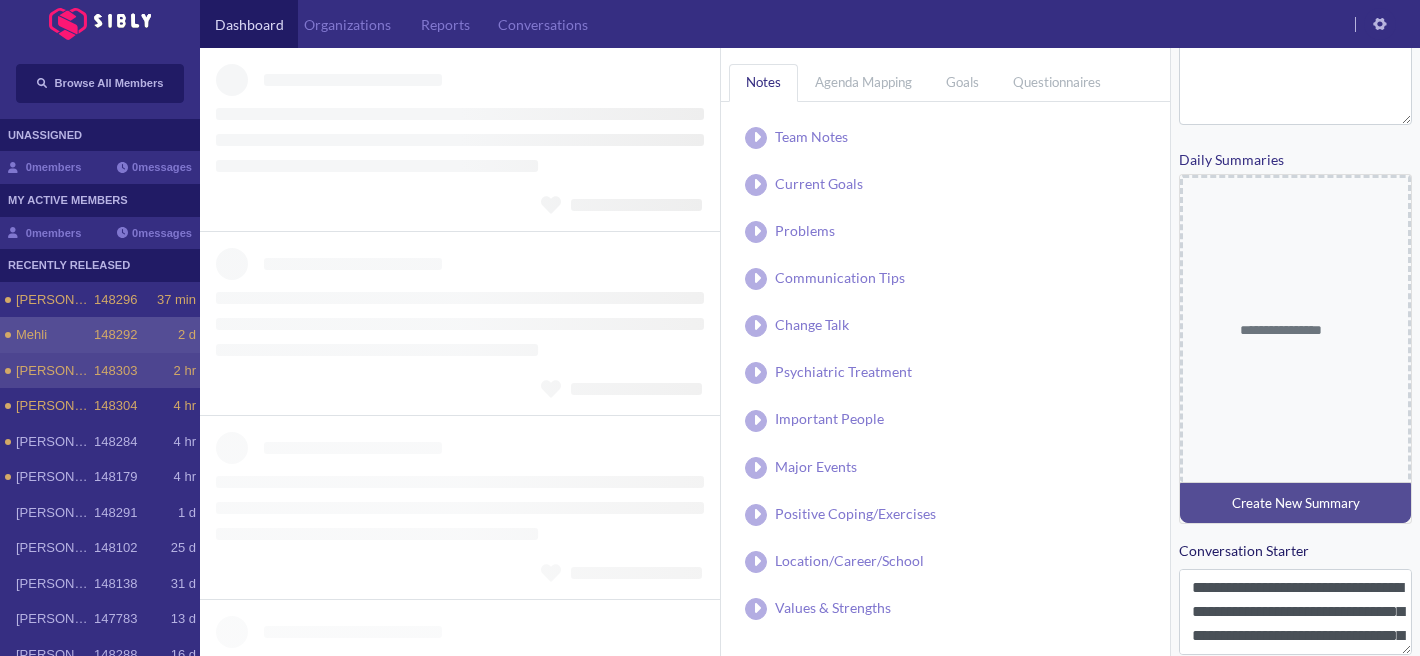 type on "**********" 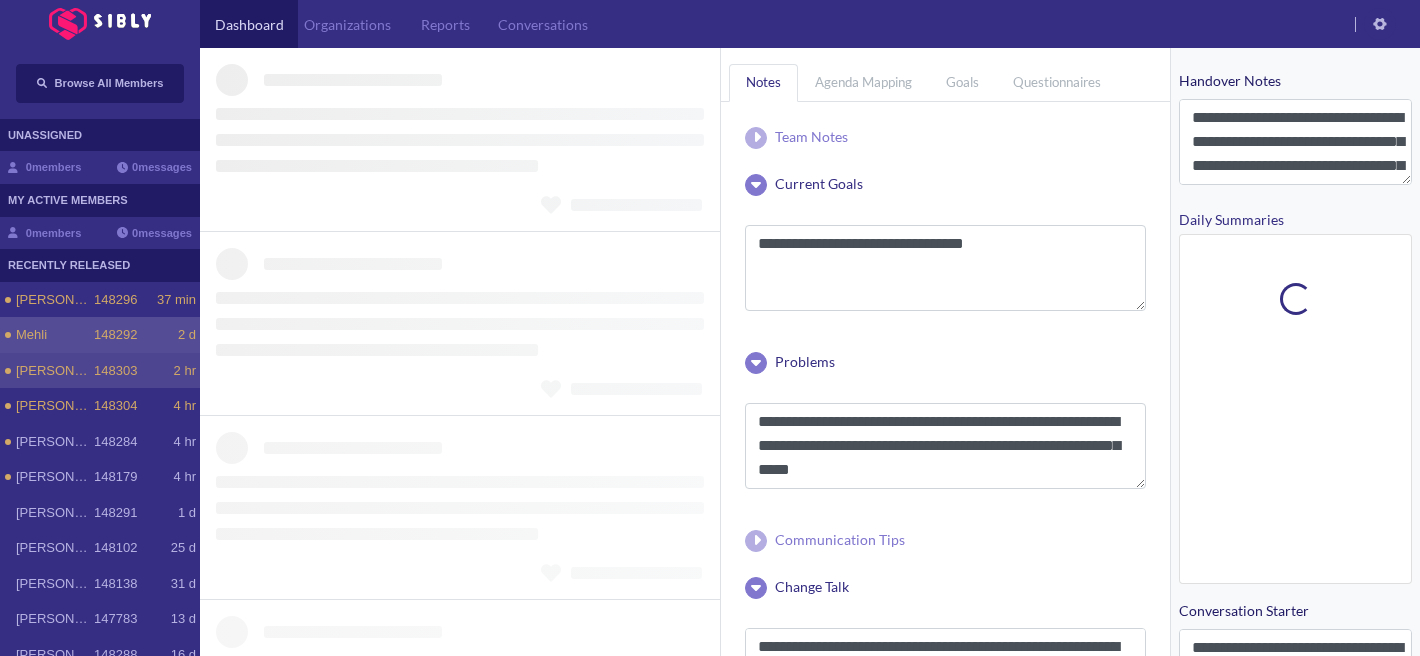 scroll, scrollTop: 628, scrollLeft: 0, axis: vertical 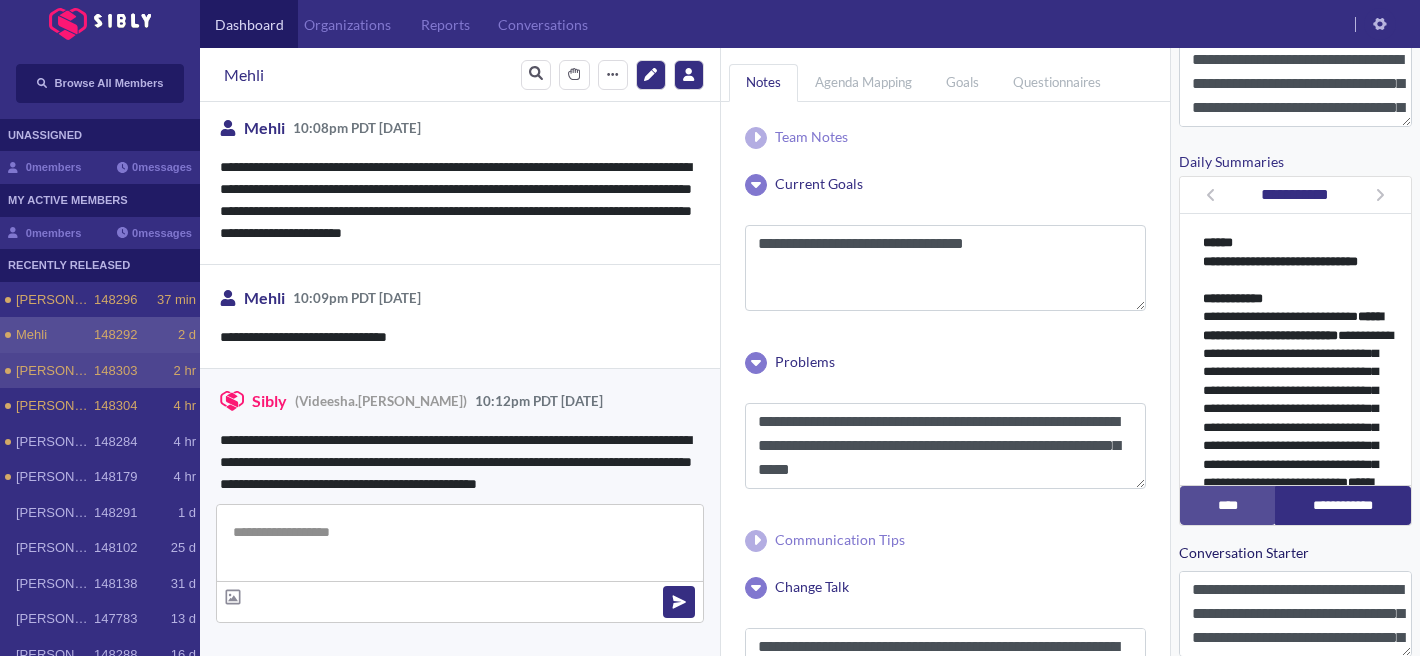 click on "2 hr" 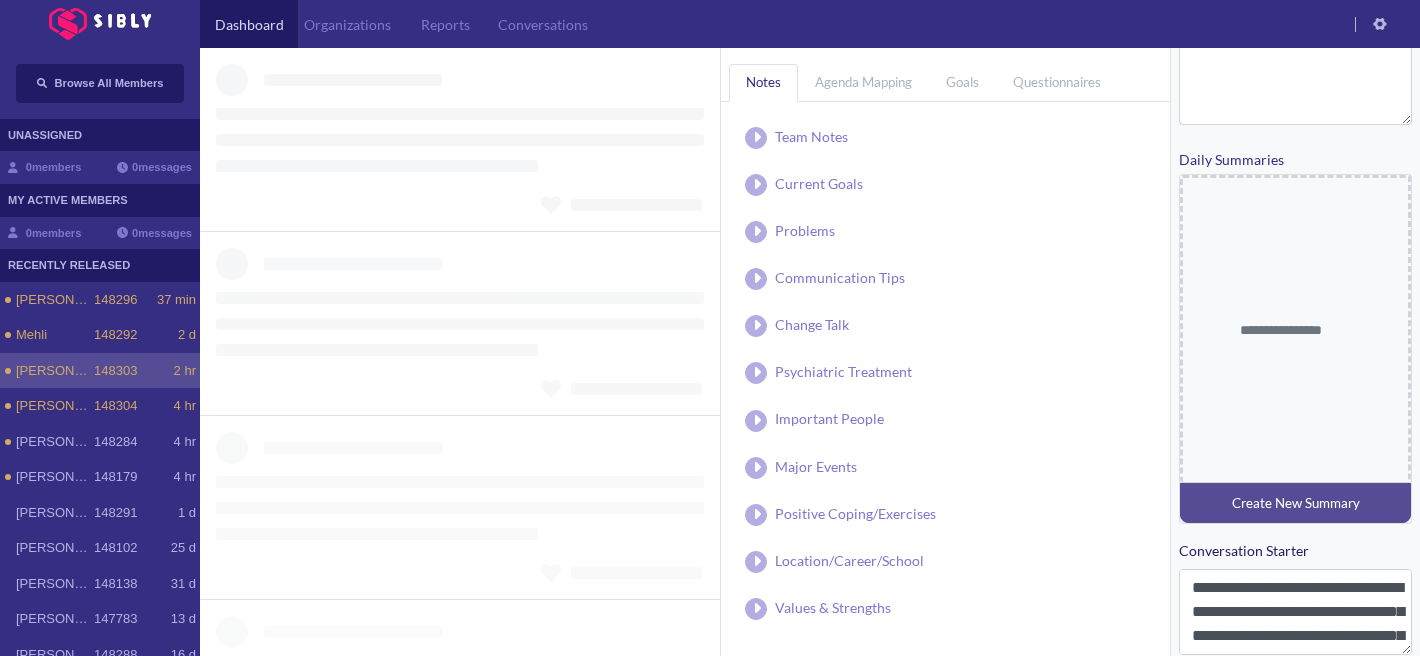 type on "**********" 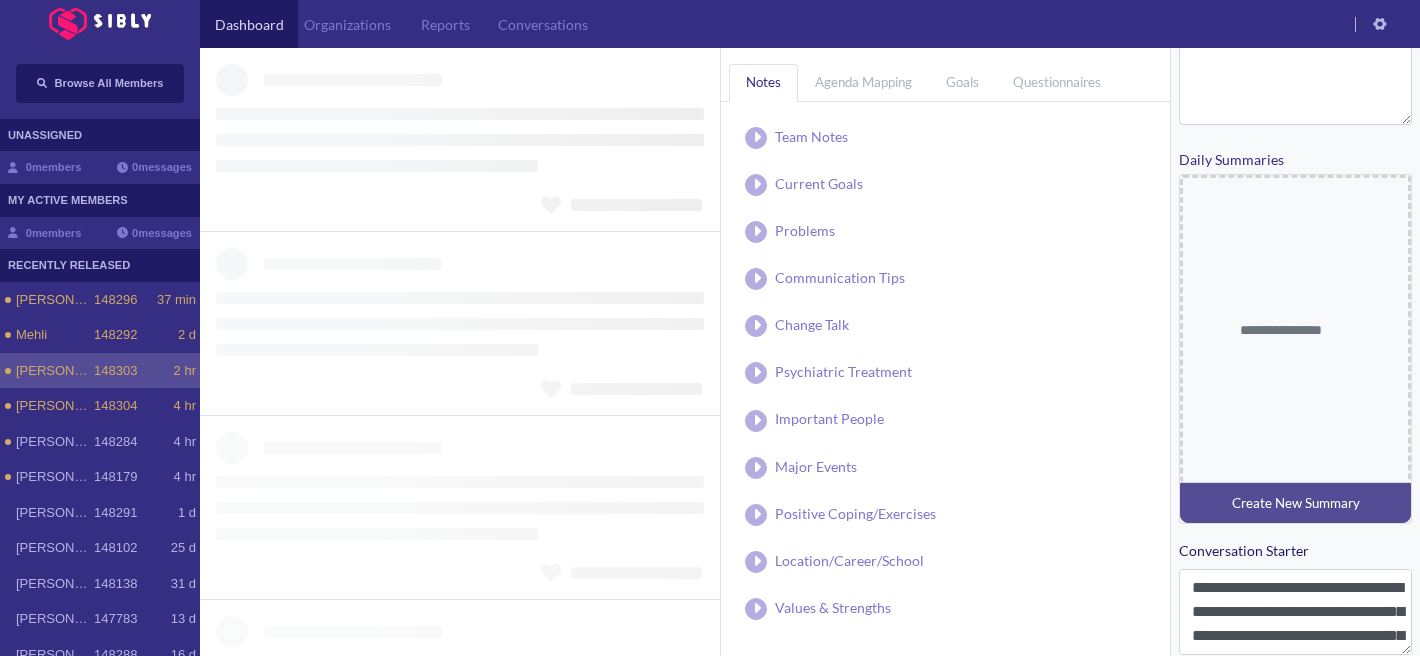 type on "**********" 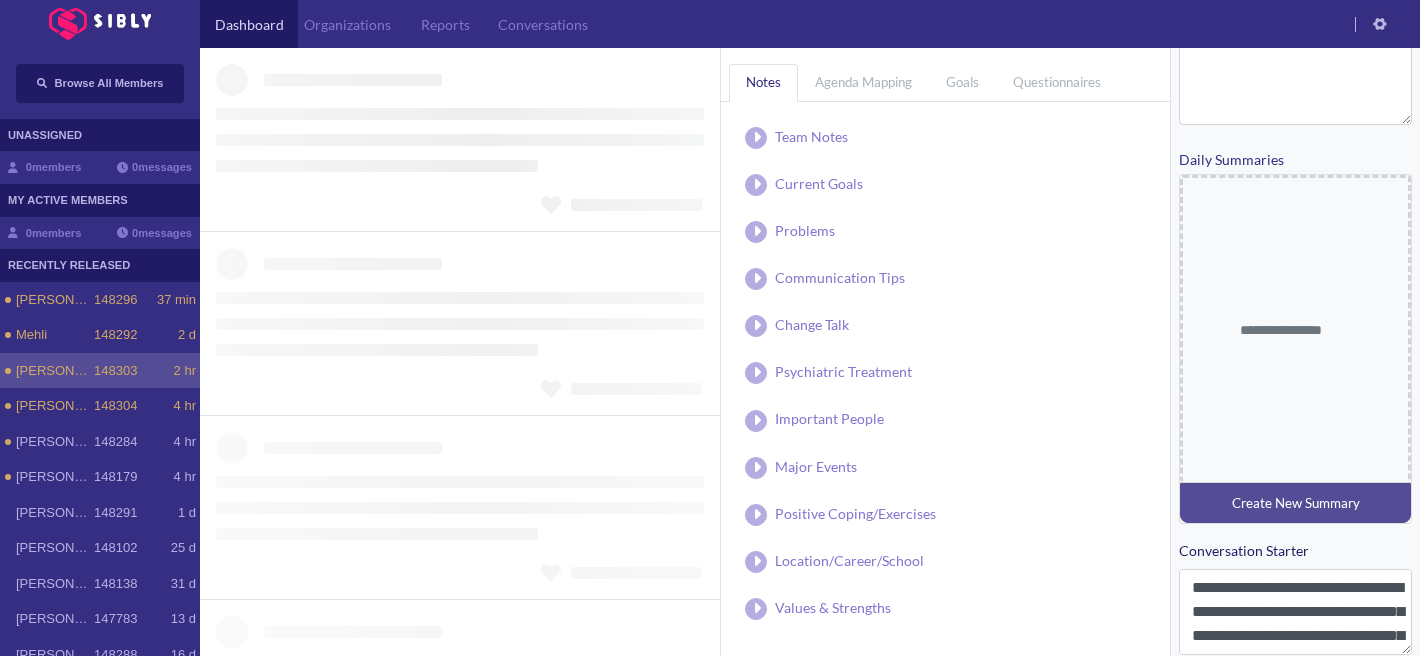 type on "**********" 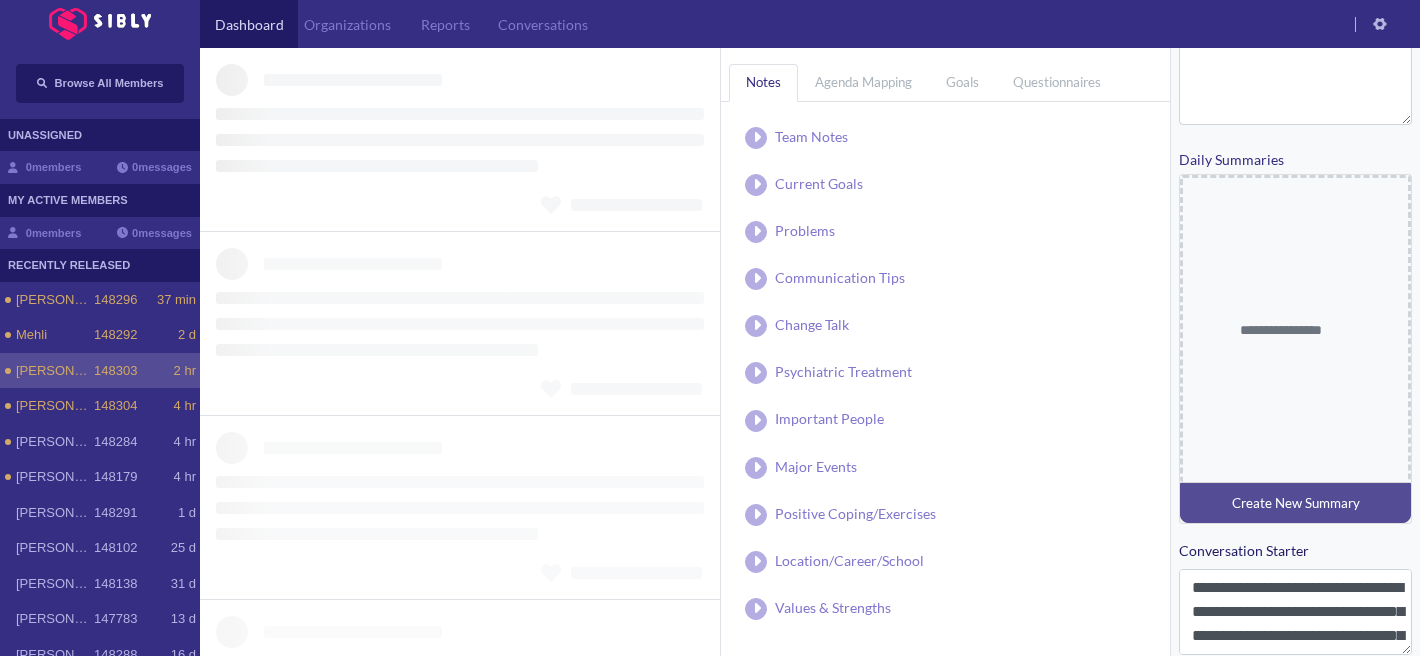 type on "**********" 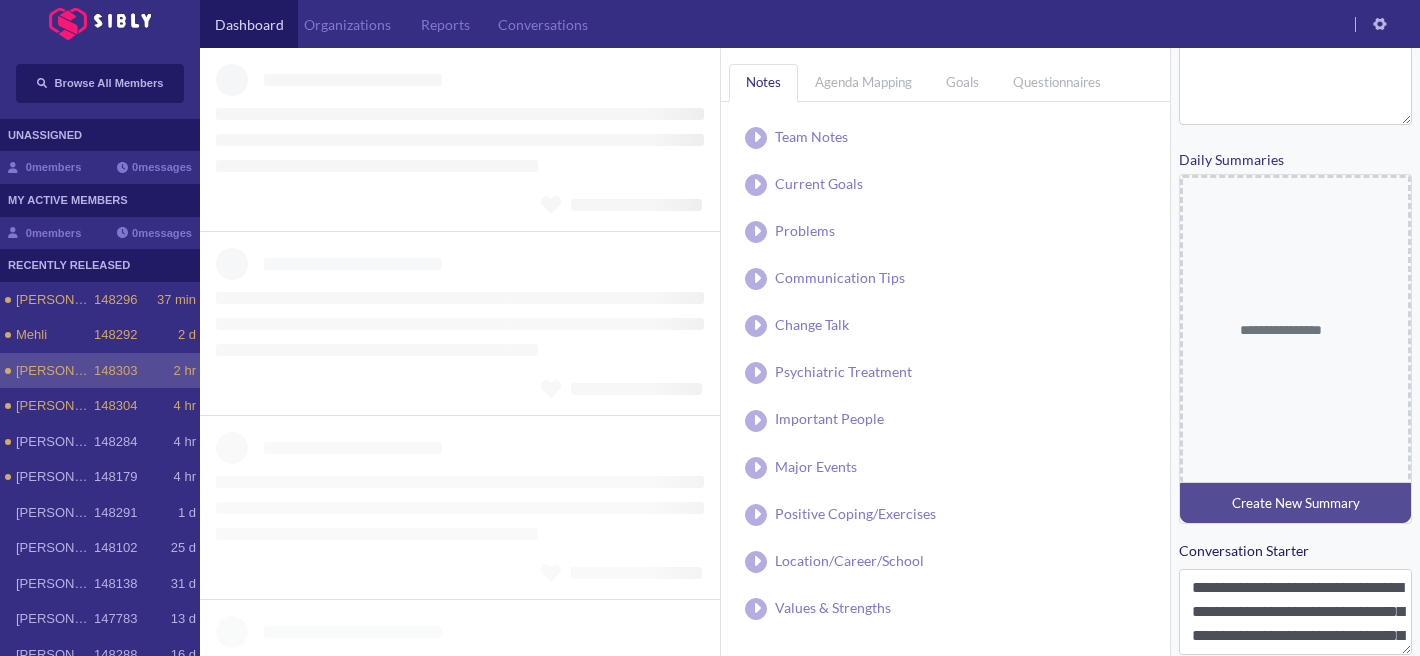 type on "**********" 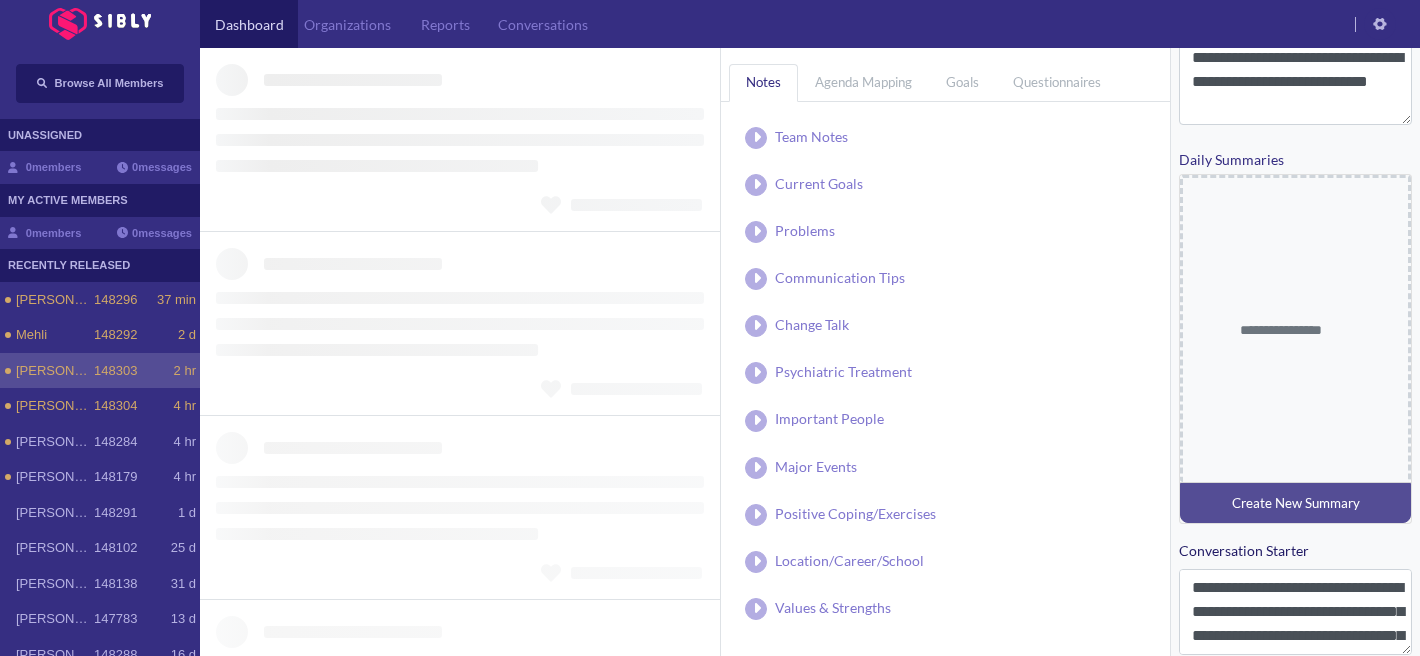 scroll, scrollTop: 628, scrollLeft: 0, axis: vertical 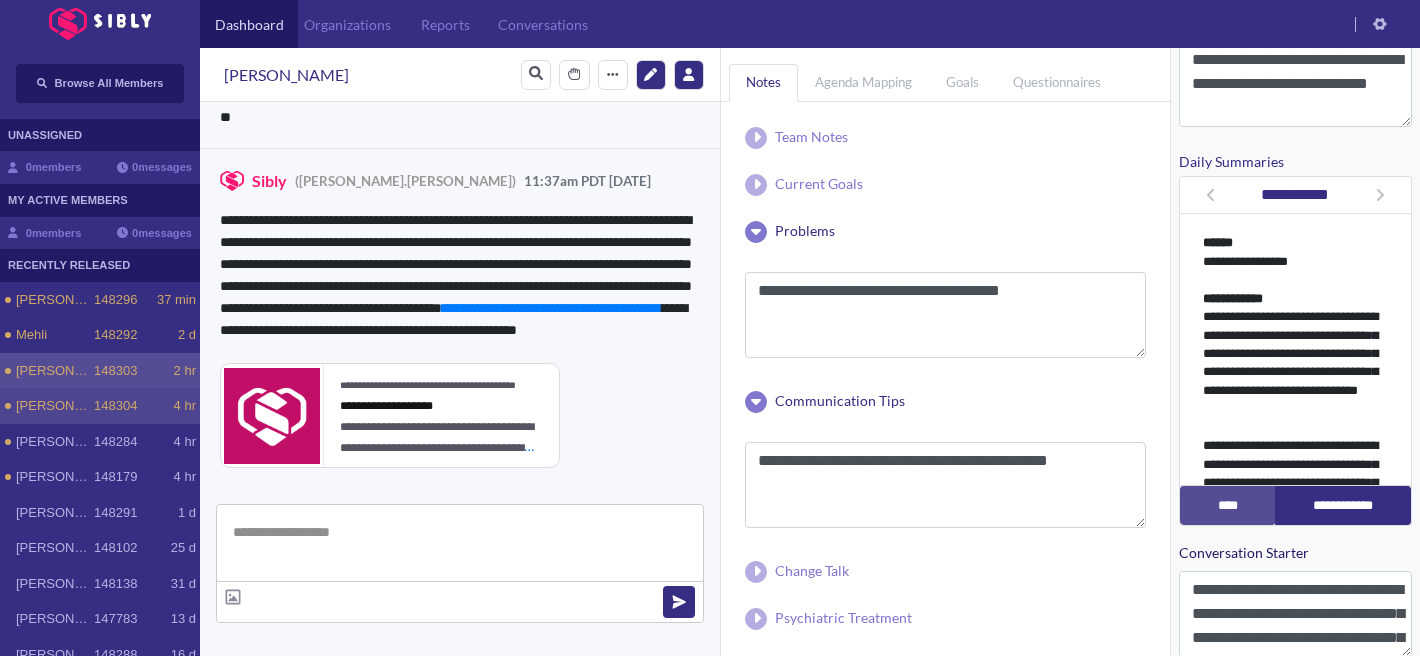 click on "148304" at bounding box center [115, 406] 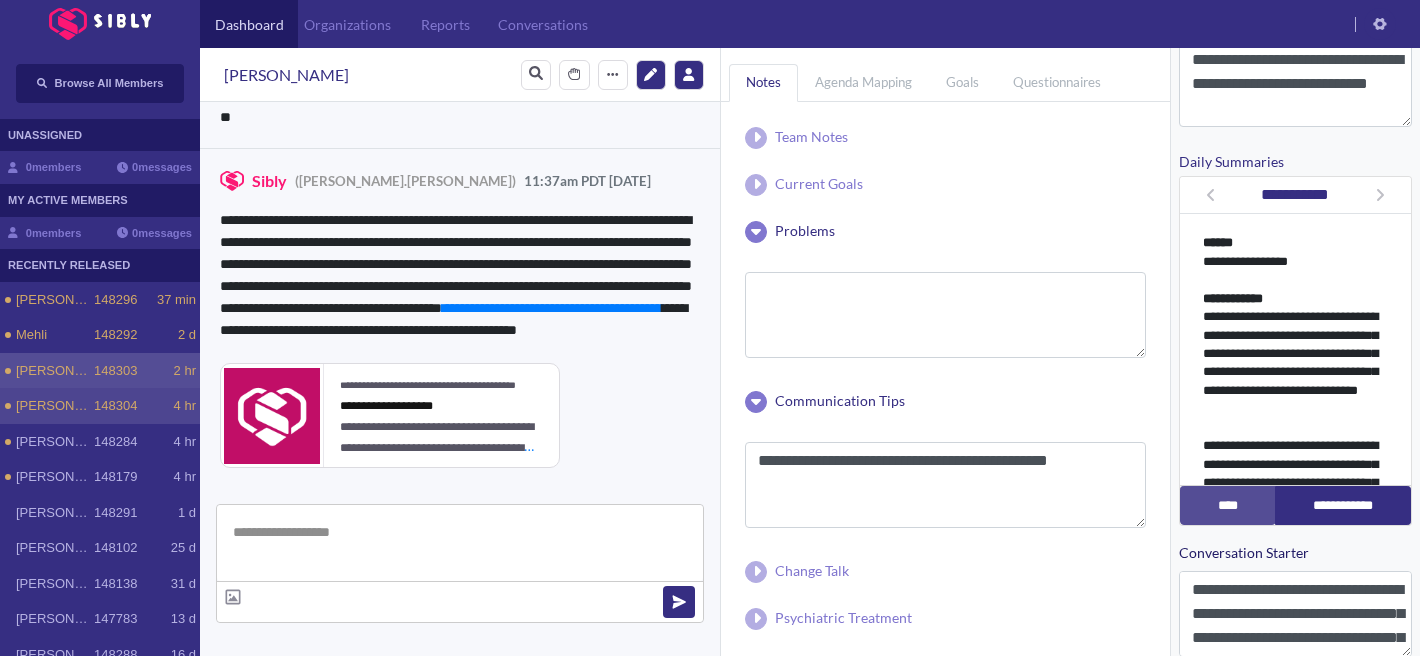 type 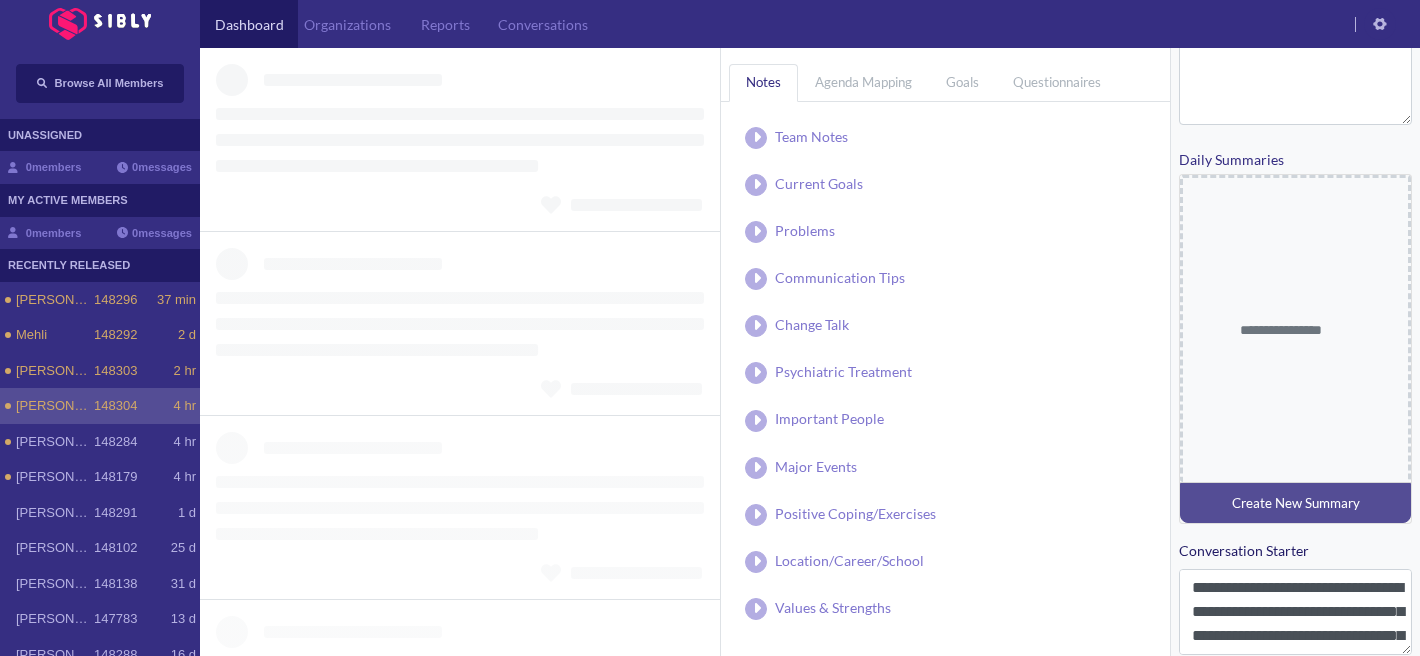 type on "**********" 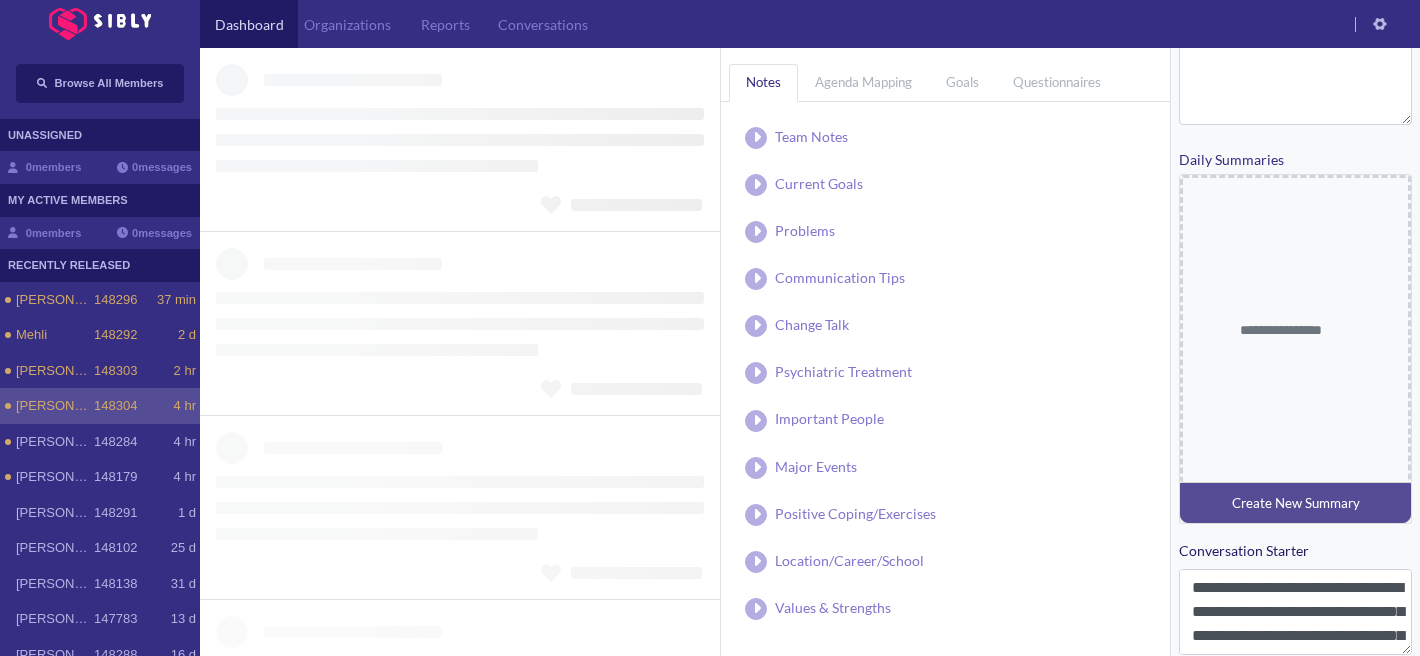 type on "**********" 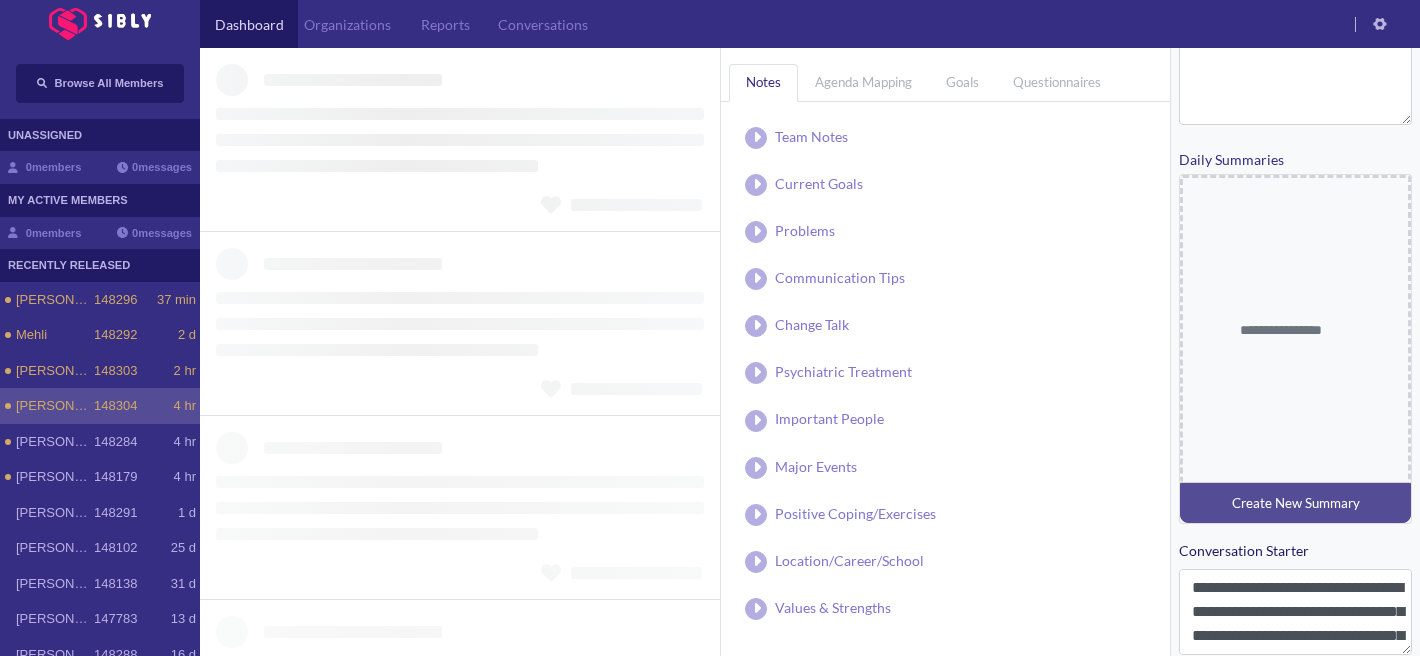 type on "**********" 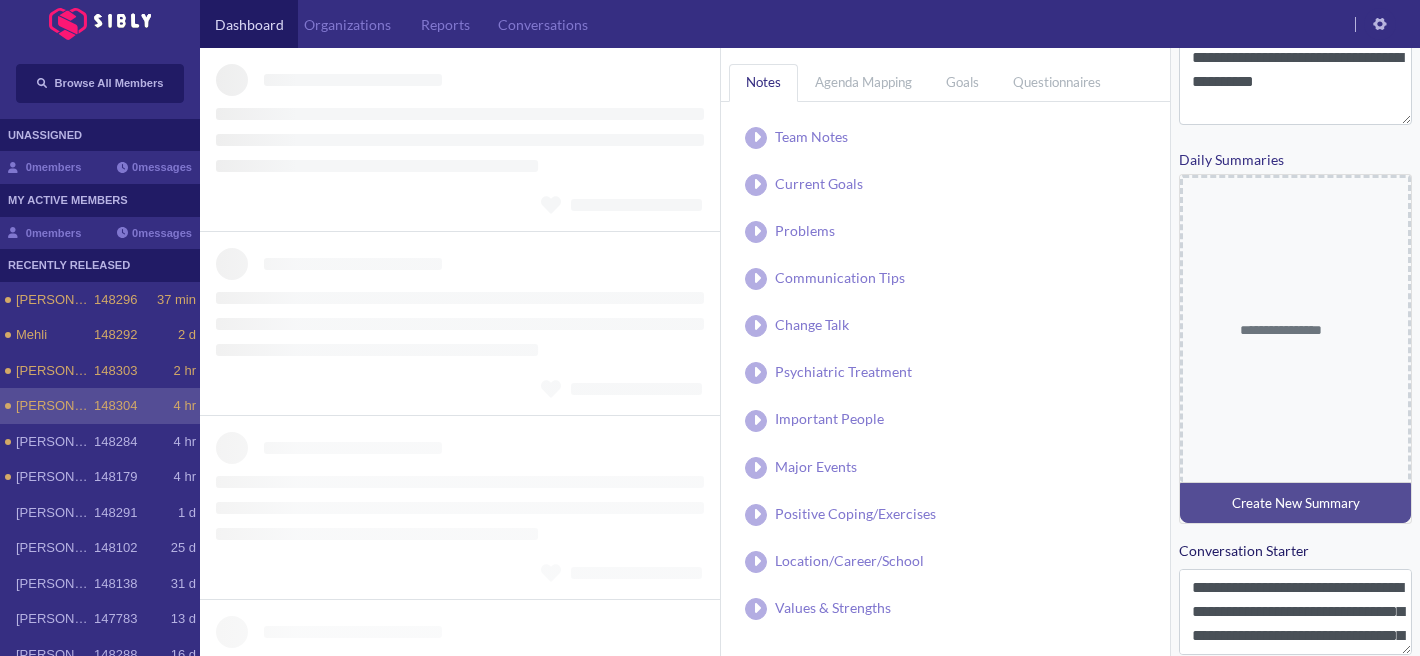 scroll, scrollTop: 628, scrollLeft: 0, axis: vertical 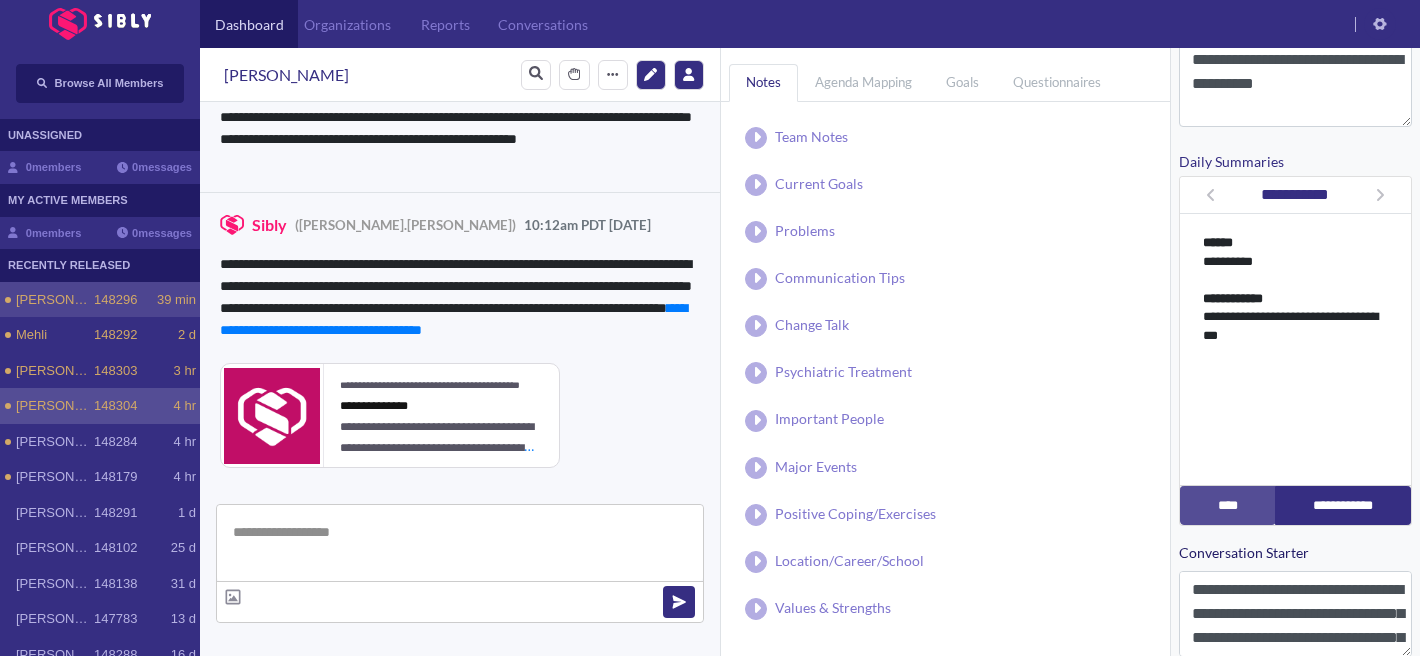 click on "[PERSON_NAME] 148296 39 min" at bounding box center [100, 300] 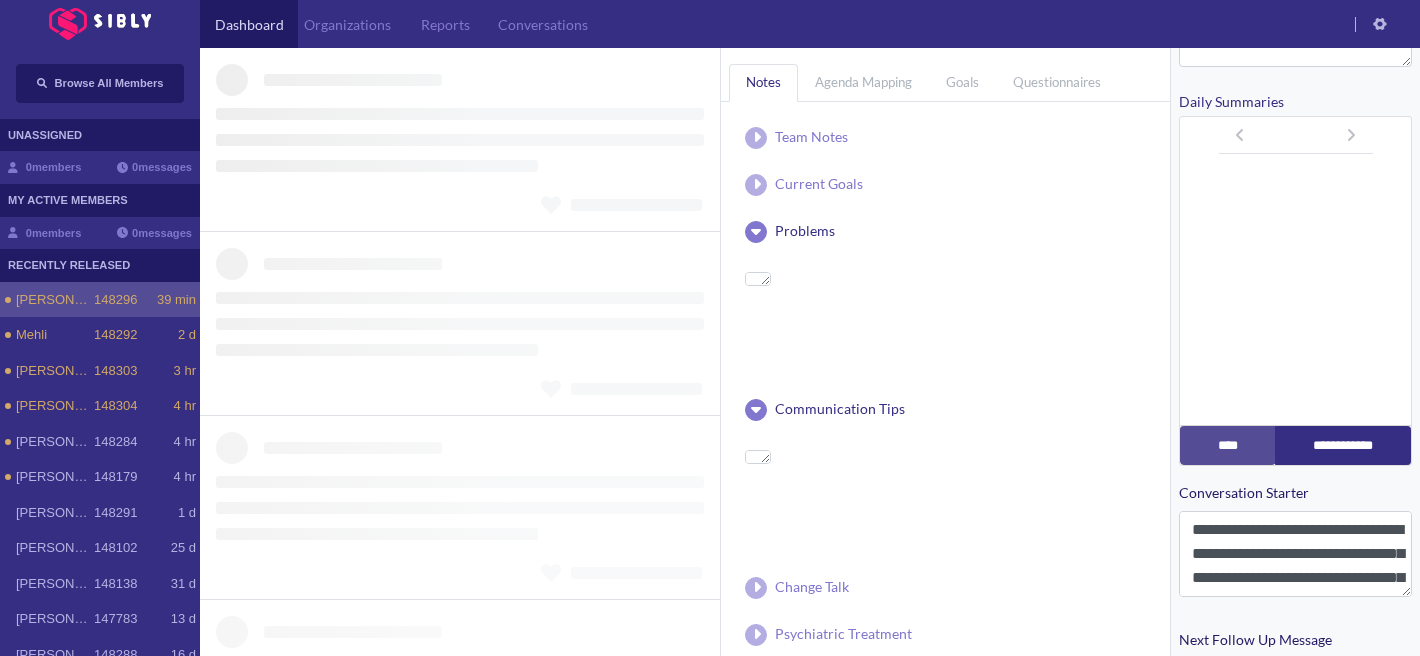 scroll, scrollTop: 570, scrollLeft: 0, axis: vertical 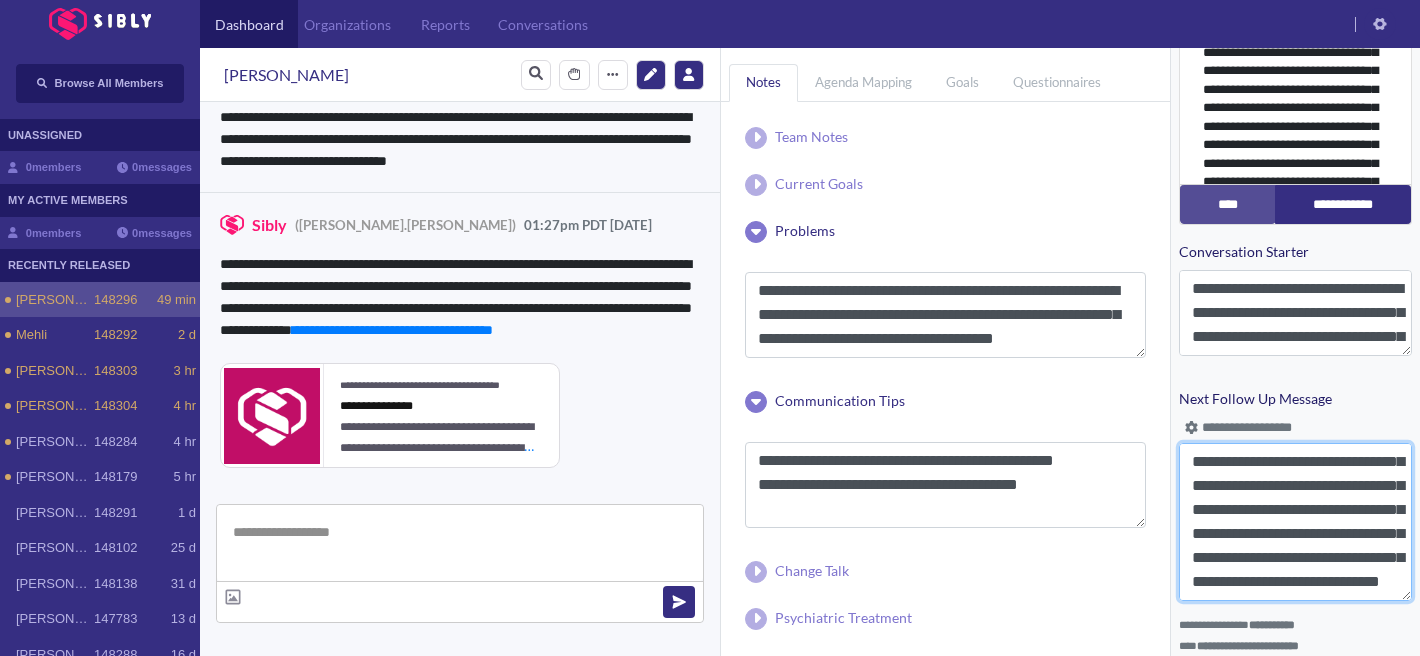 click on "**********" at bounding box center [1295, 522] 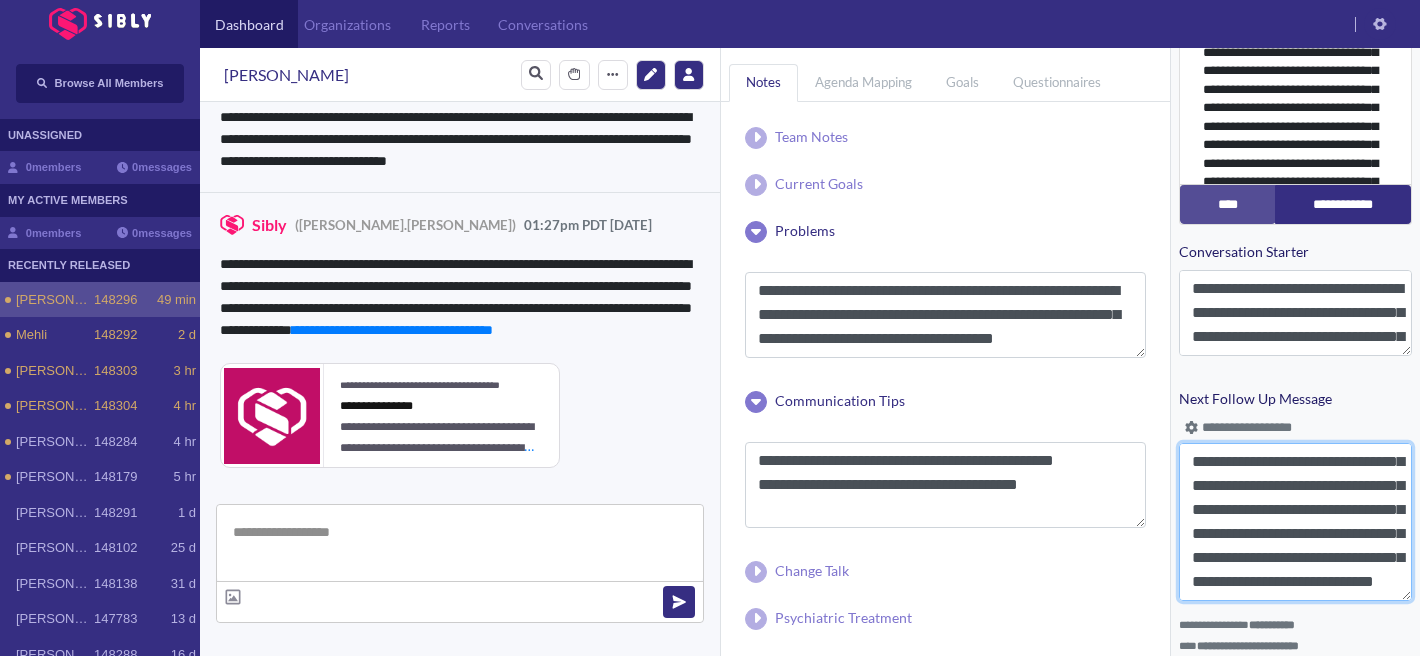 scroll, scrollTop: 96, scrollLeft: 0, axis: vertical 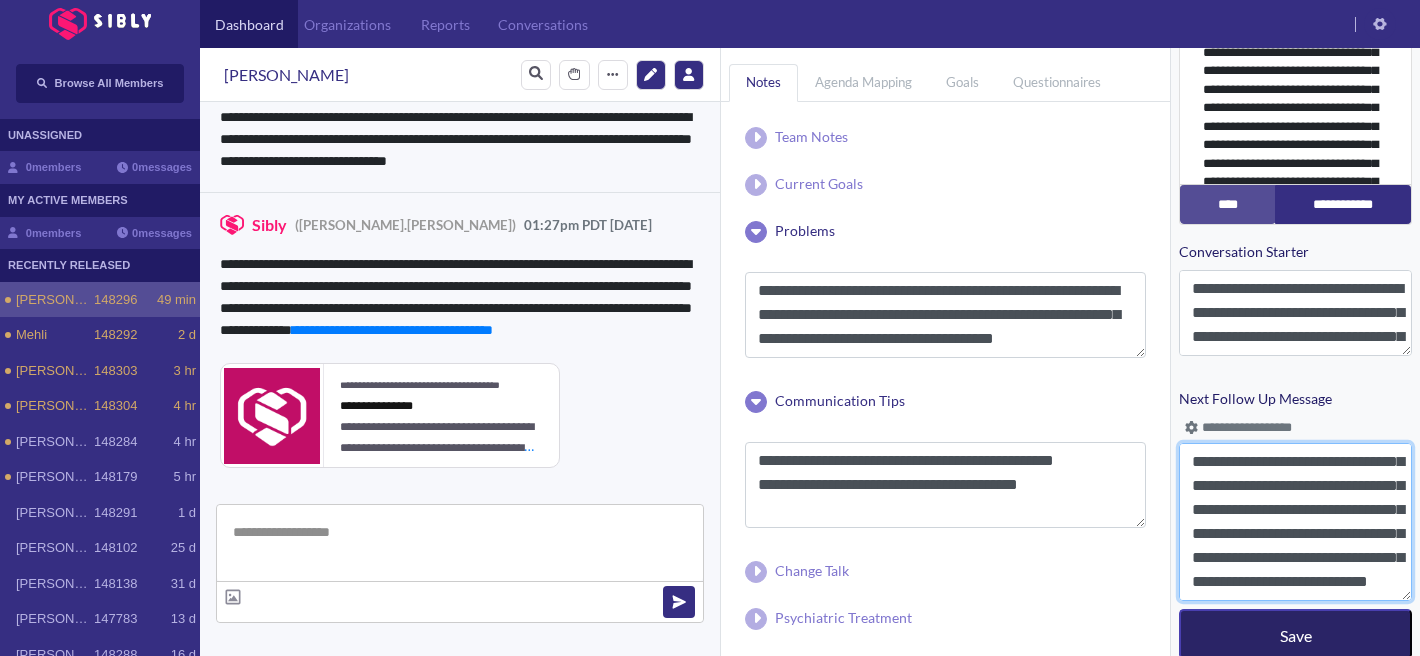 type on "**********" 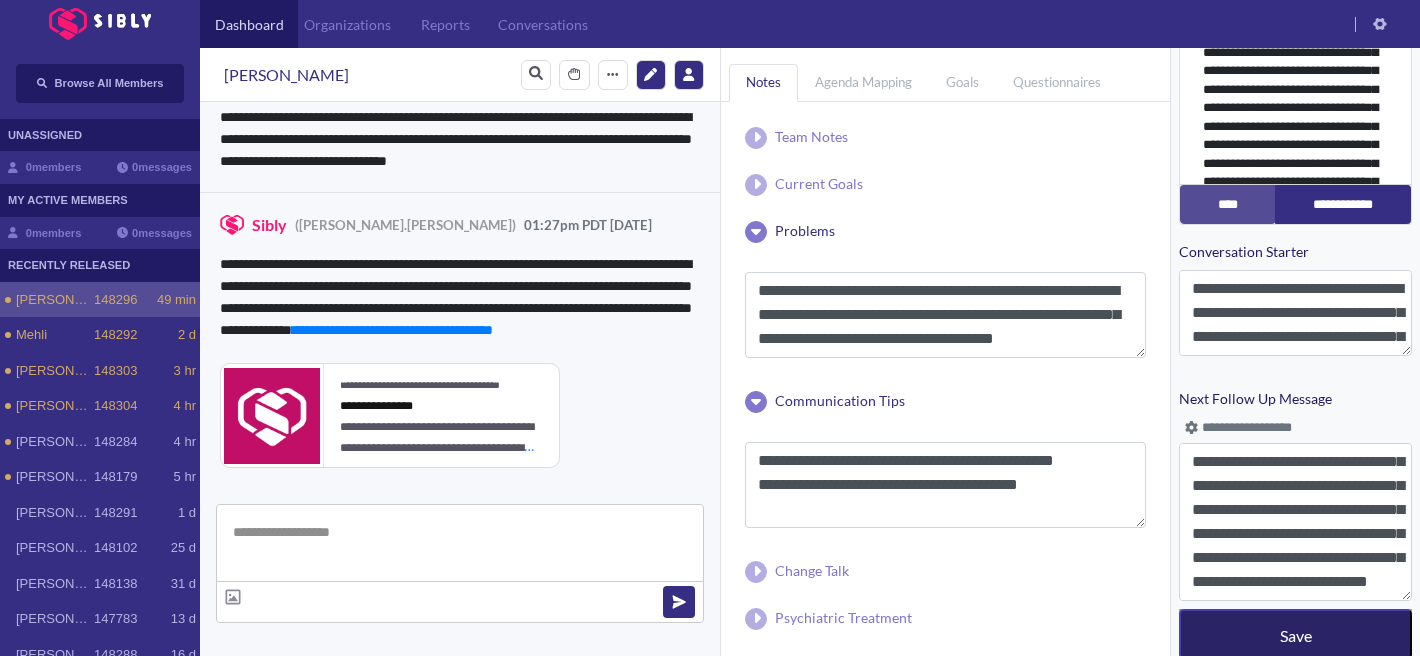 click on "Save" at bounding box center [1296, 635] 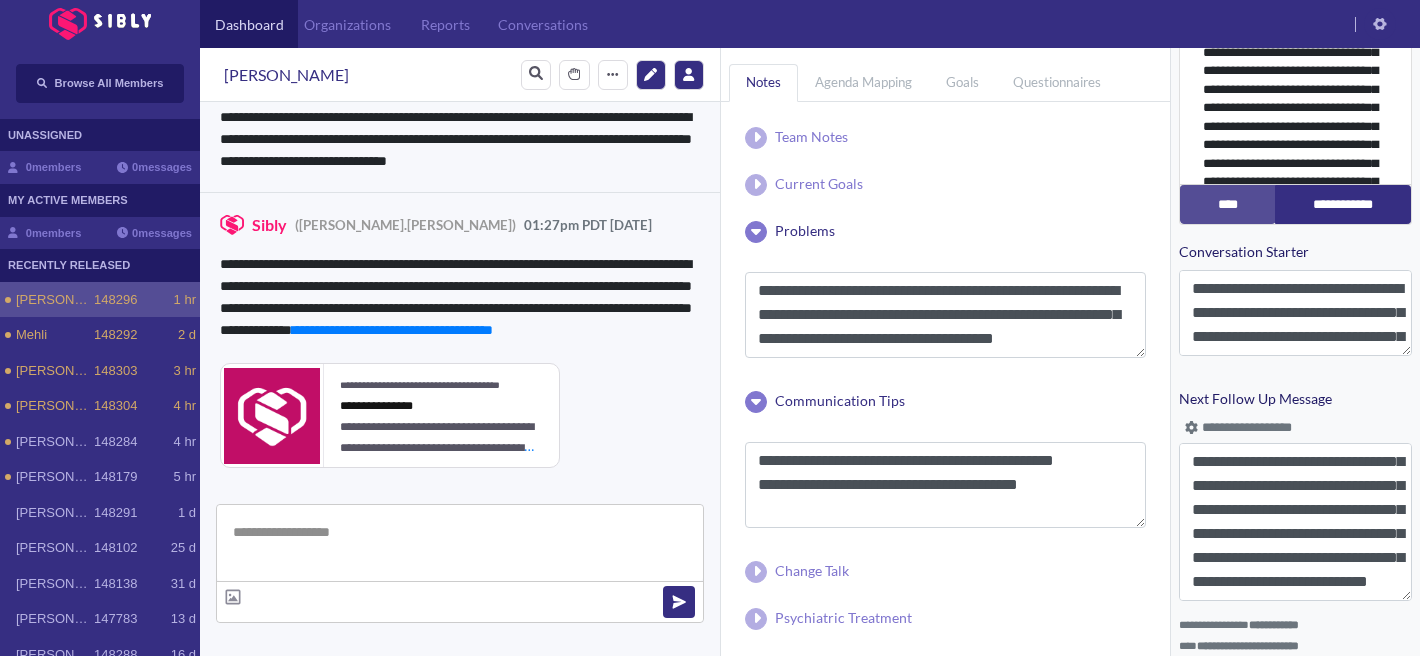 type 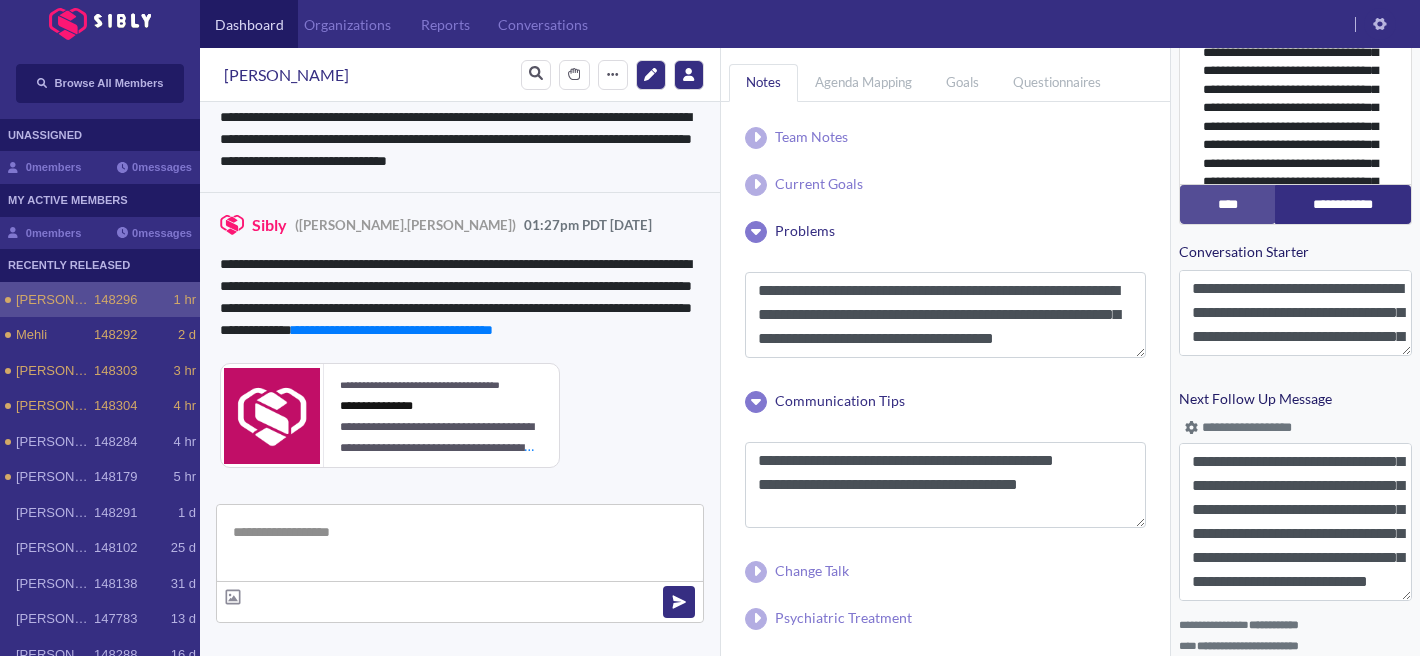 click on "Save" at bounding box center [1187, 624] 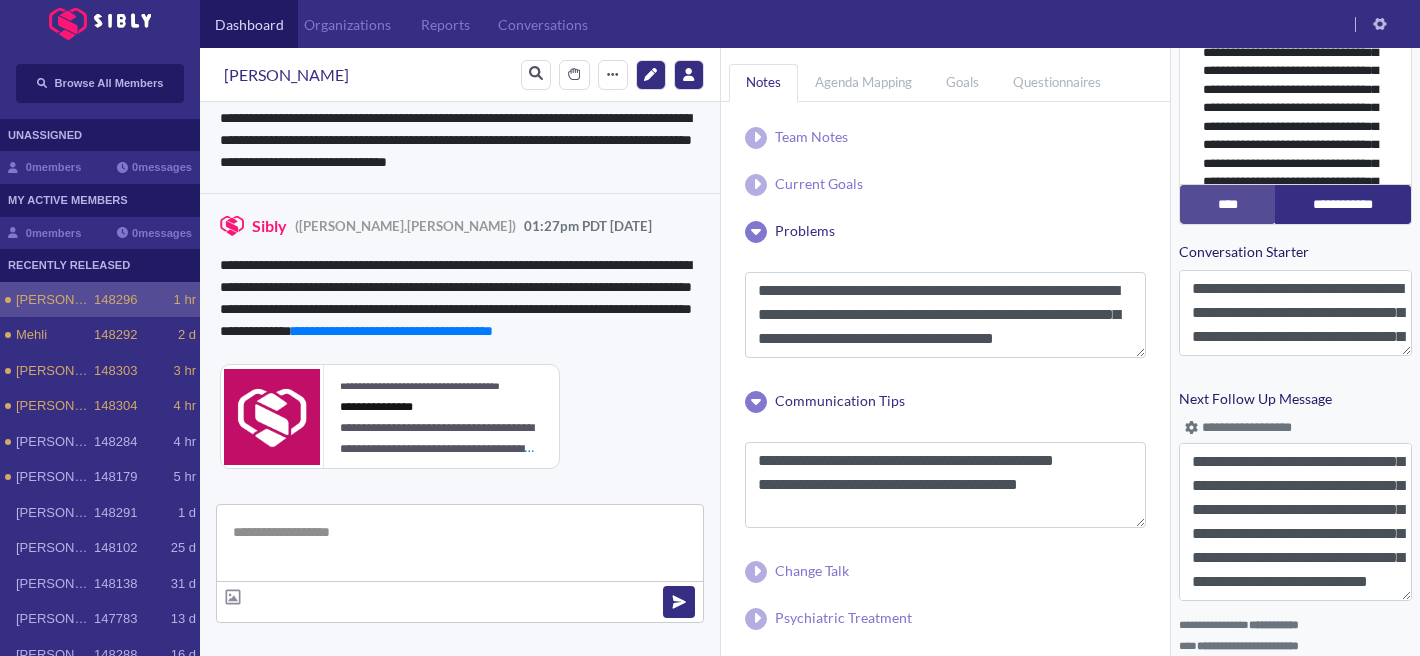scroll, scrollTop: 4553, scrollLeft: 0, axis: vertical 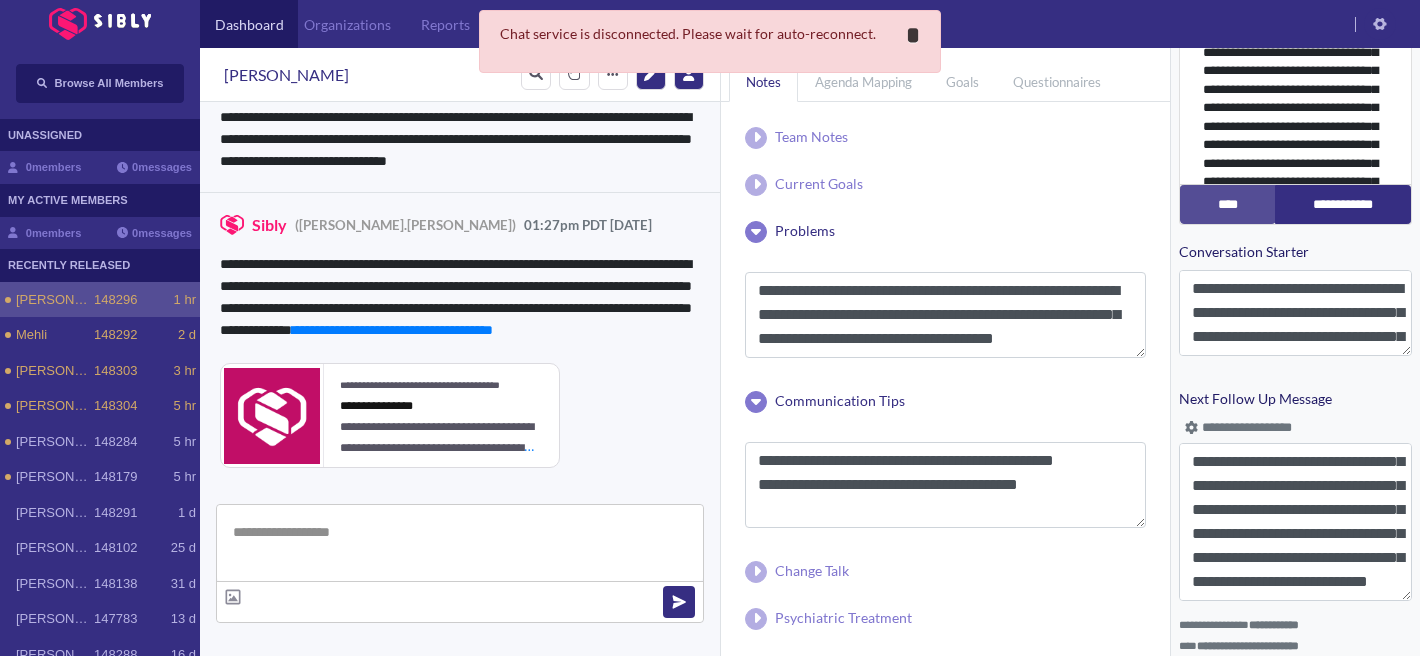 click on "**********" at bounding box center (913, 35) 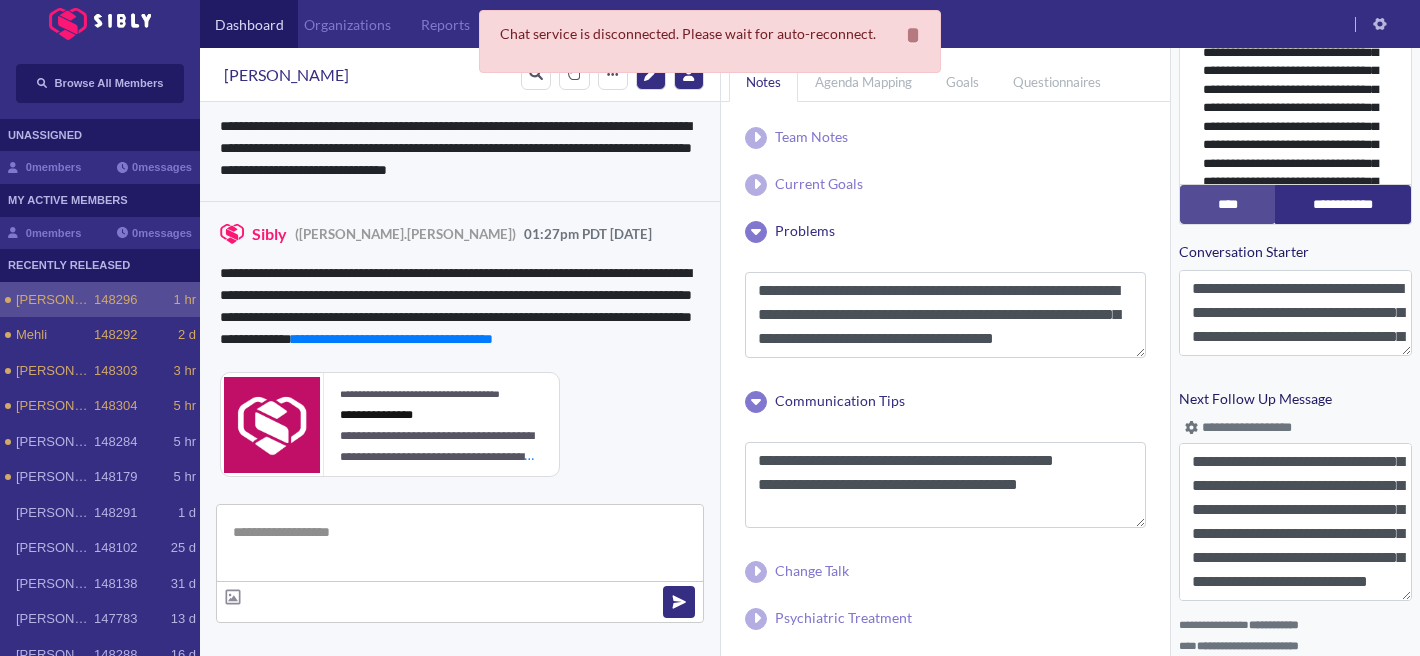 scroll, scrollTop: 4553, scrollLeft: 0, axis: vertical 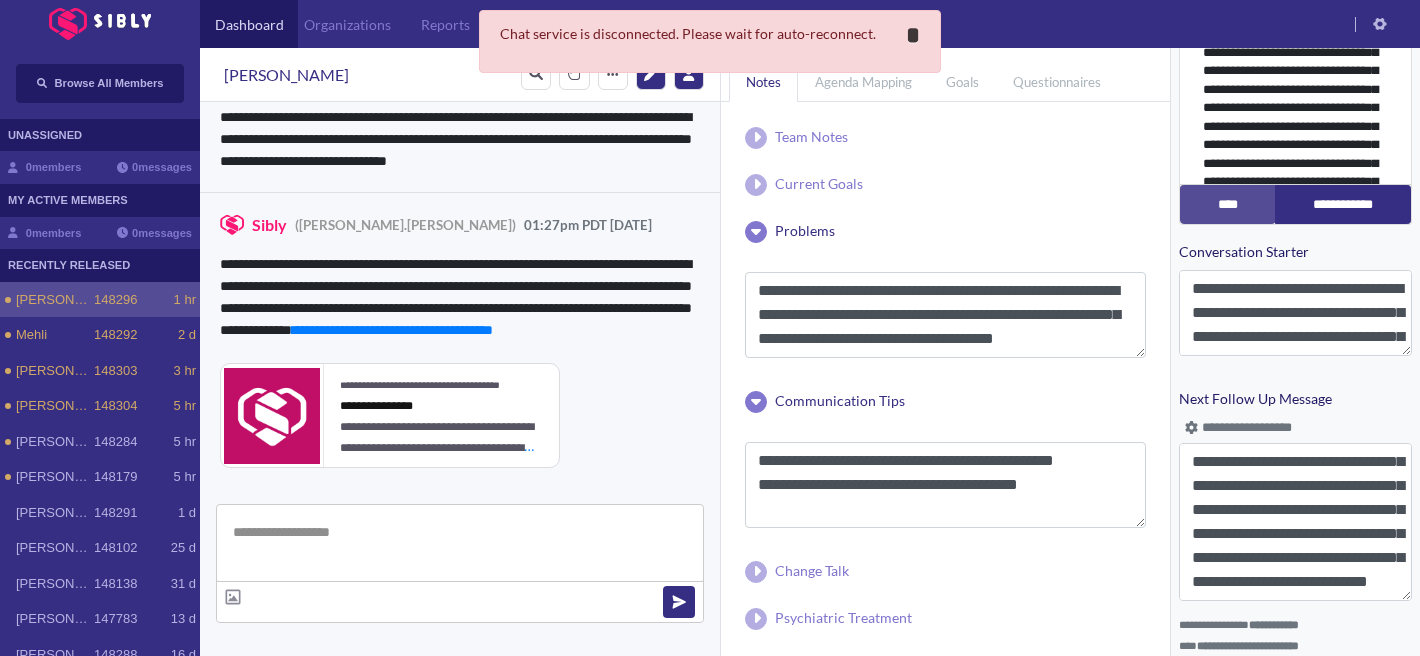 click on "*" at bounding box center [913, 35] 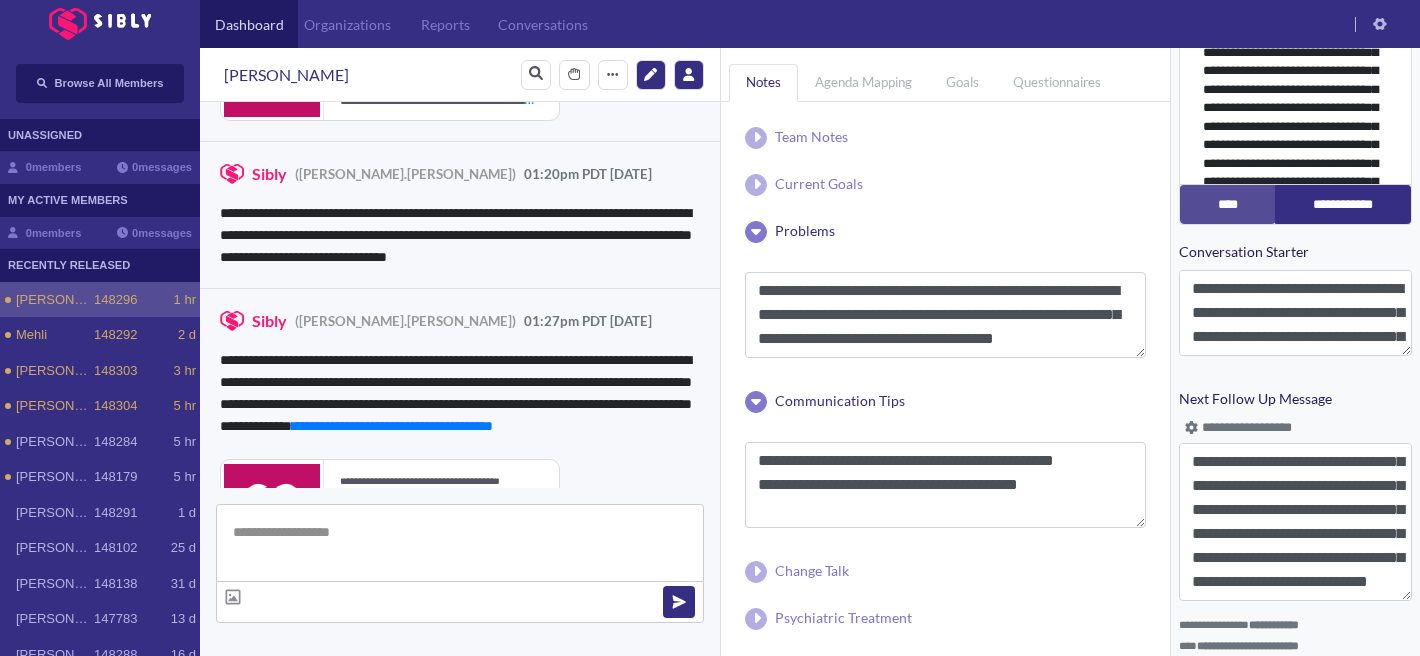 scroll, scrollTop: 4553, scrollLeft: 0, axis: vertical 